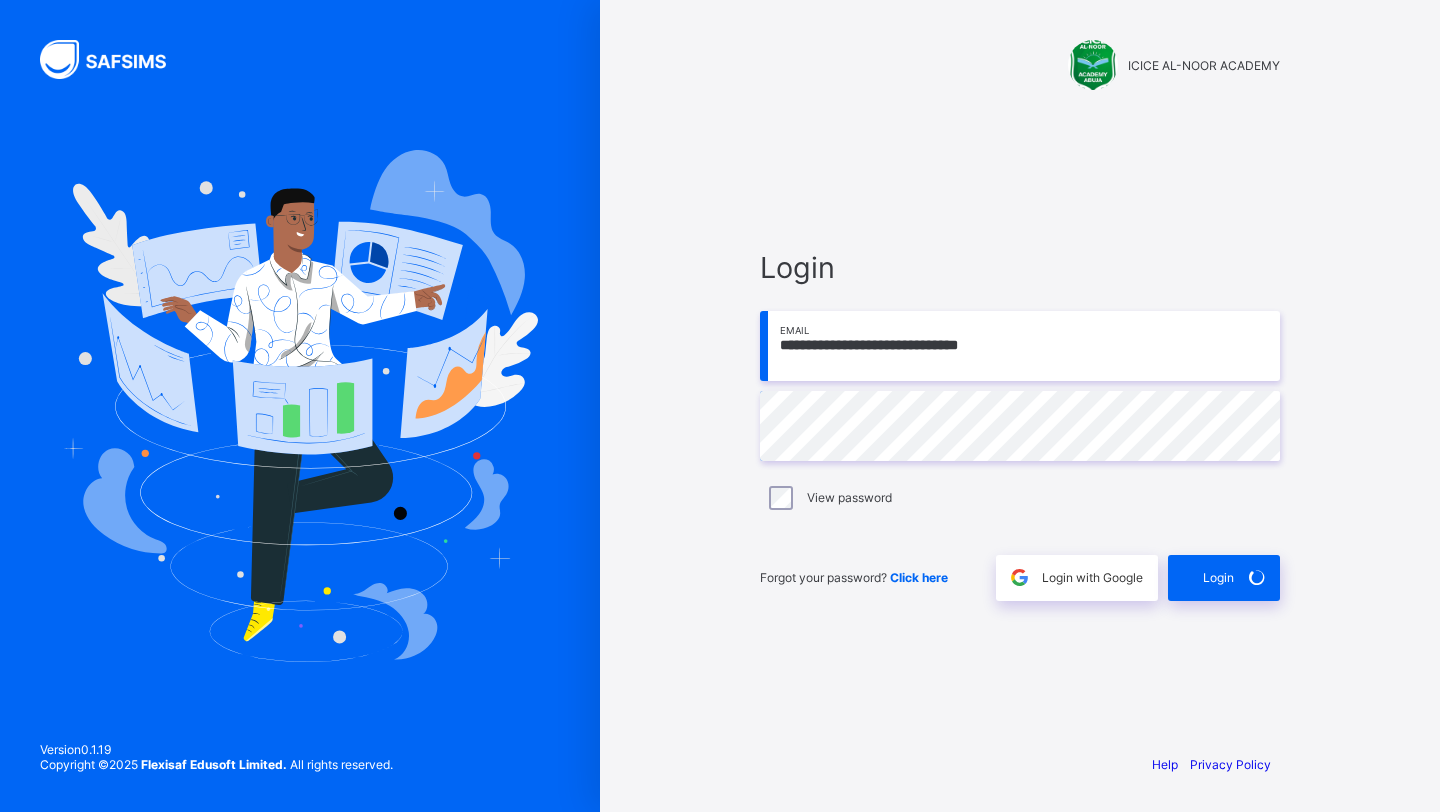 scroll, scrollTop: 0, scrollLeft: 0, axis: both 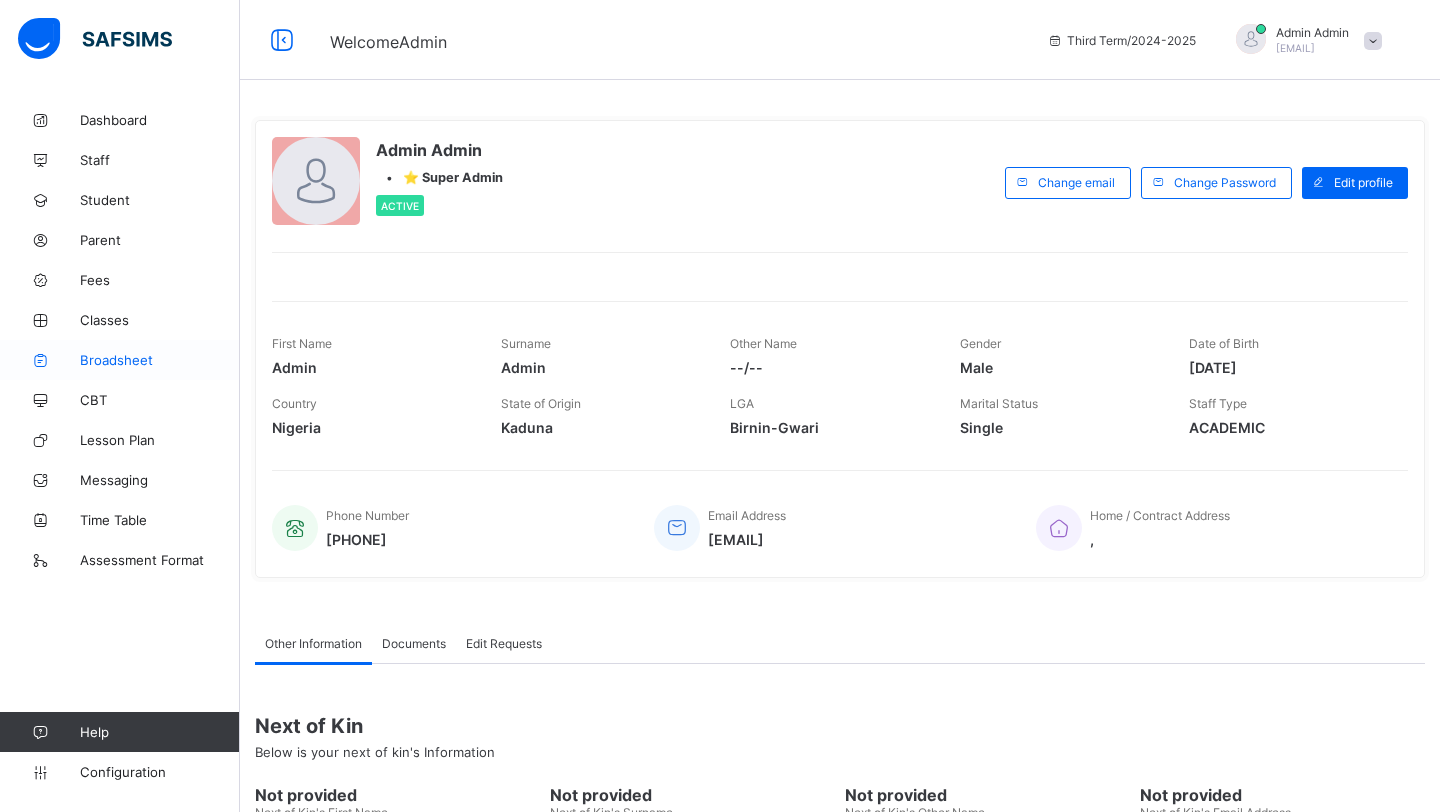 click on "Broadsheet" at bounding box center [160, 360] 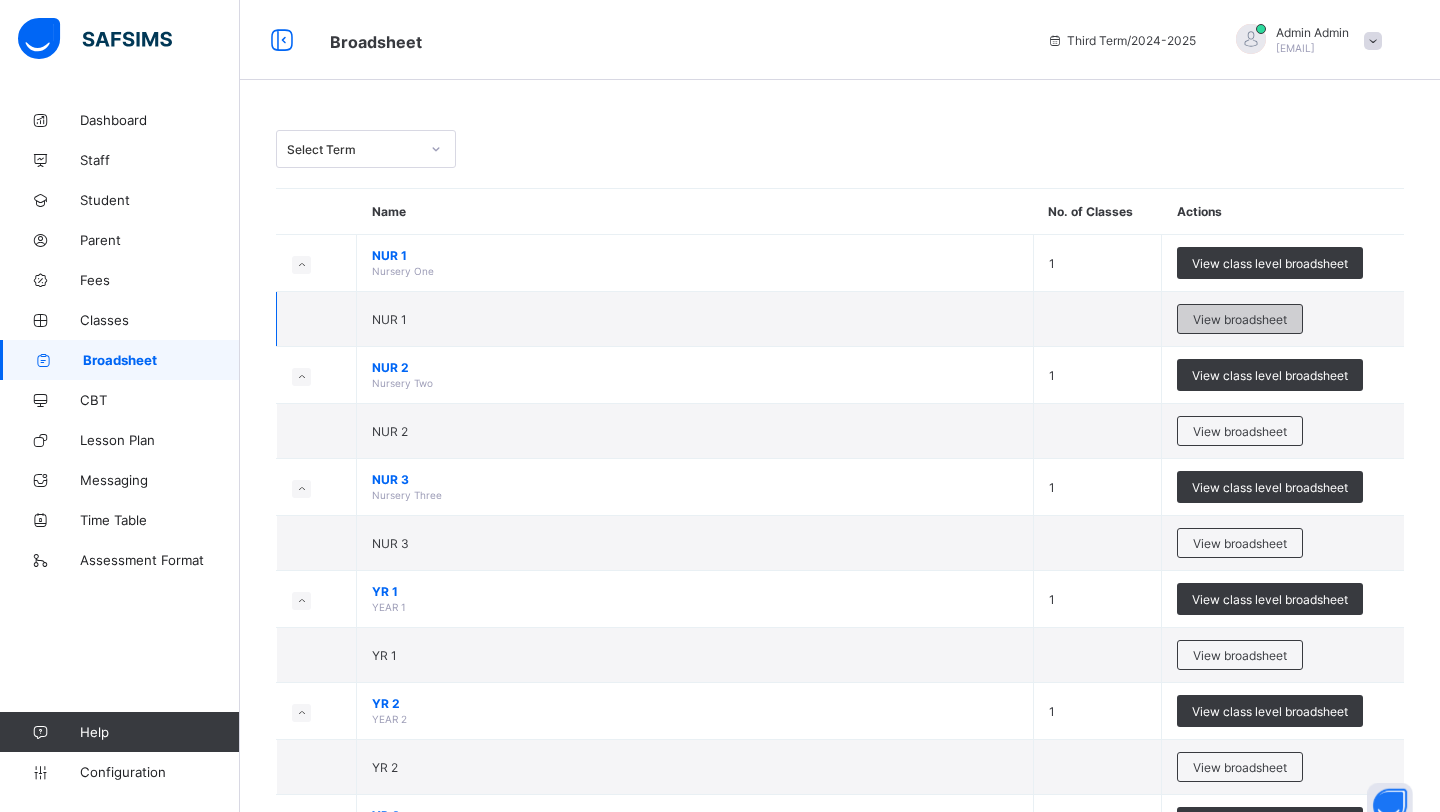 click on "View broadsheet" at bounding box center [1240, 319] 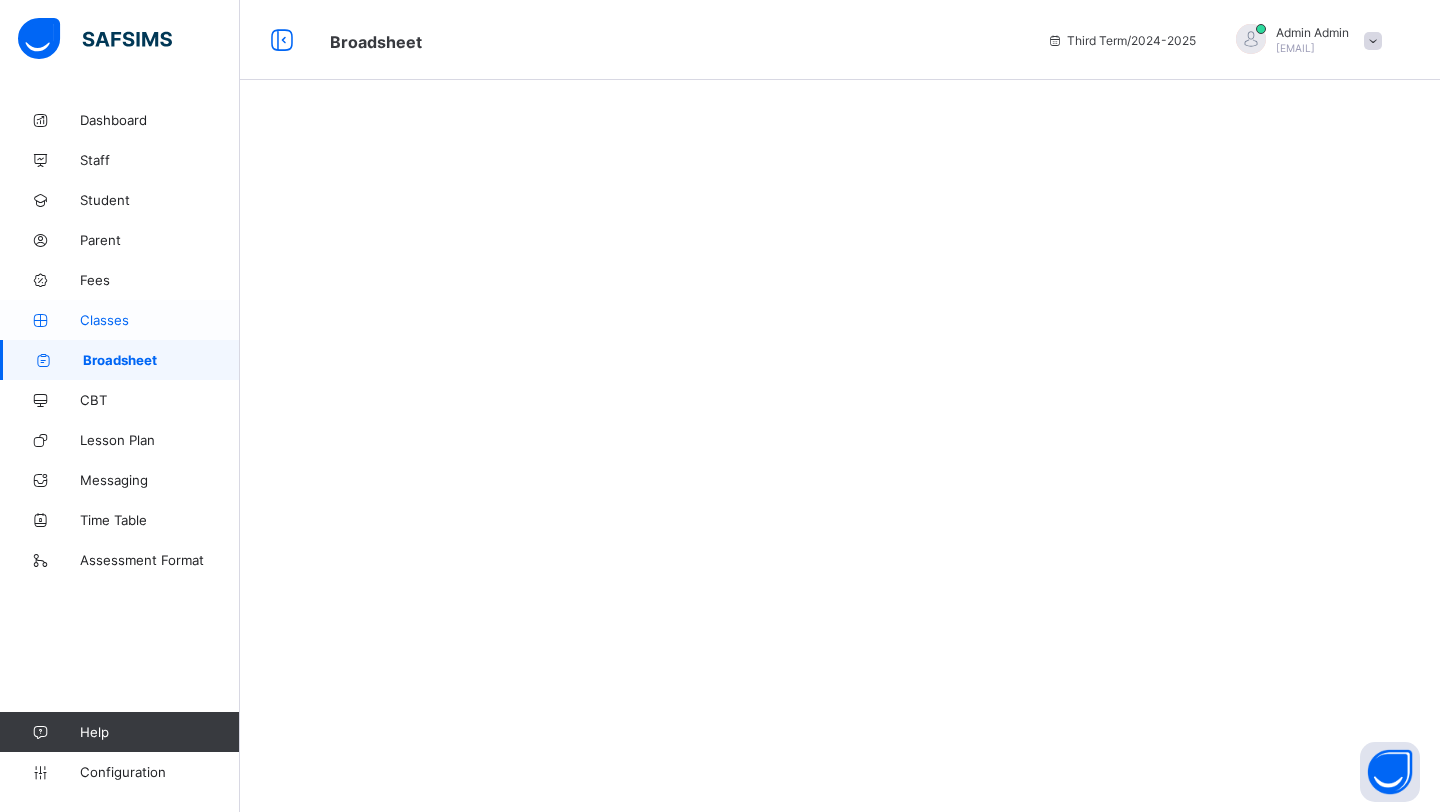 click on "Classes" at bounding box center [160, 320] 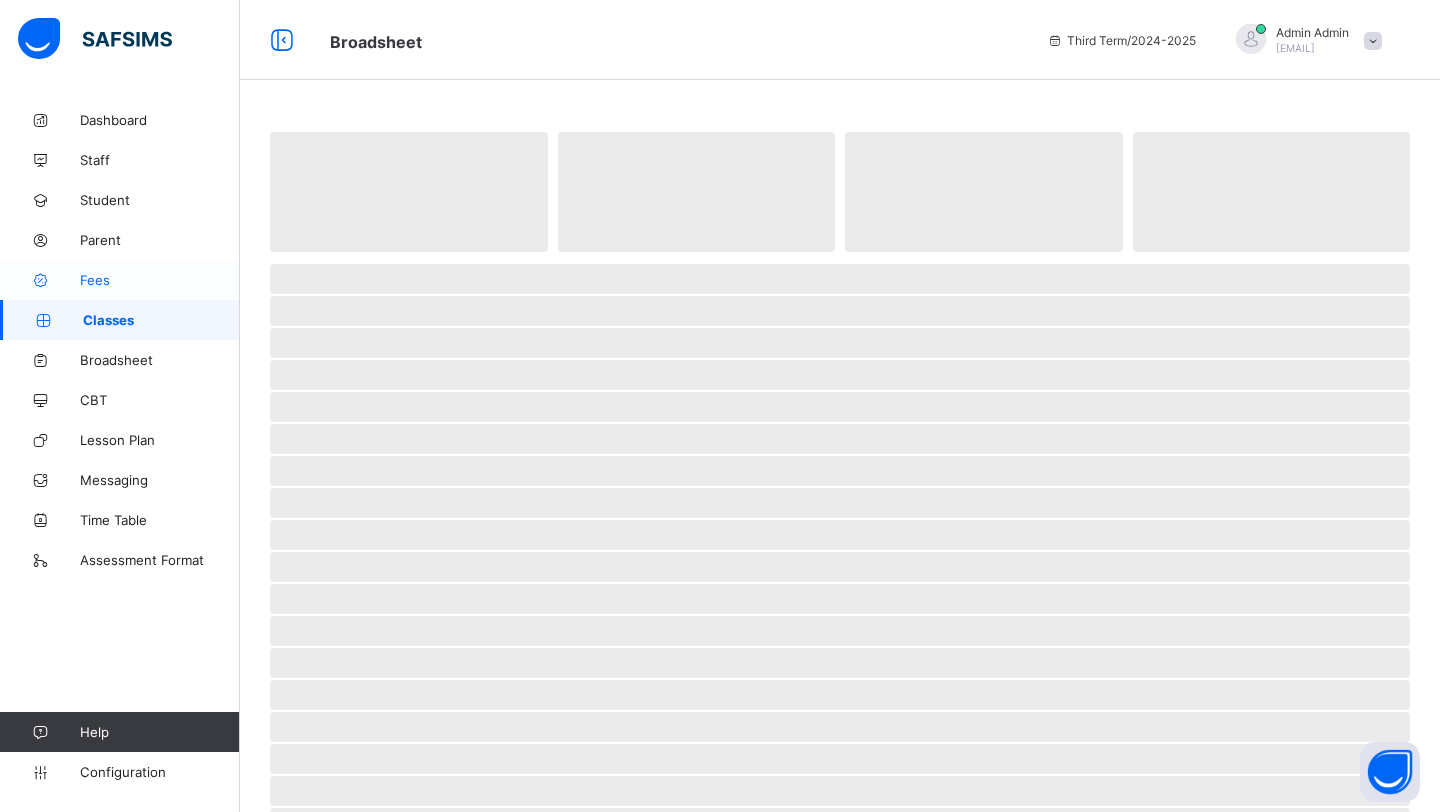 click on "Fees" at bounding box center (160, 280) 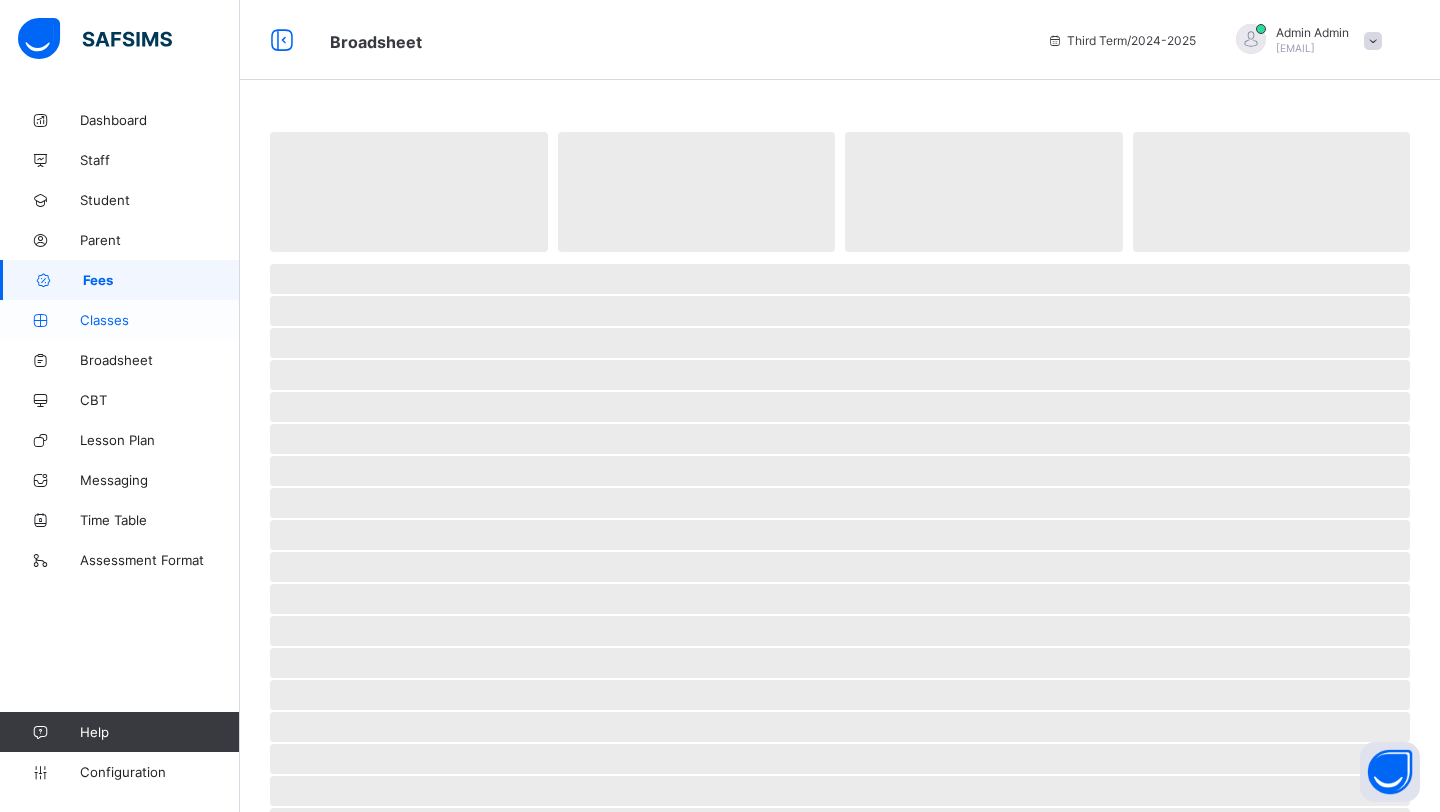 click on "Classes" at bounding box center [160, 320] 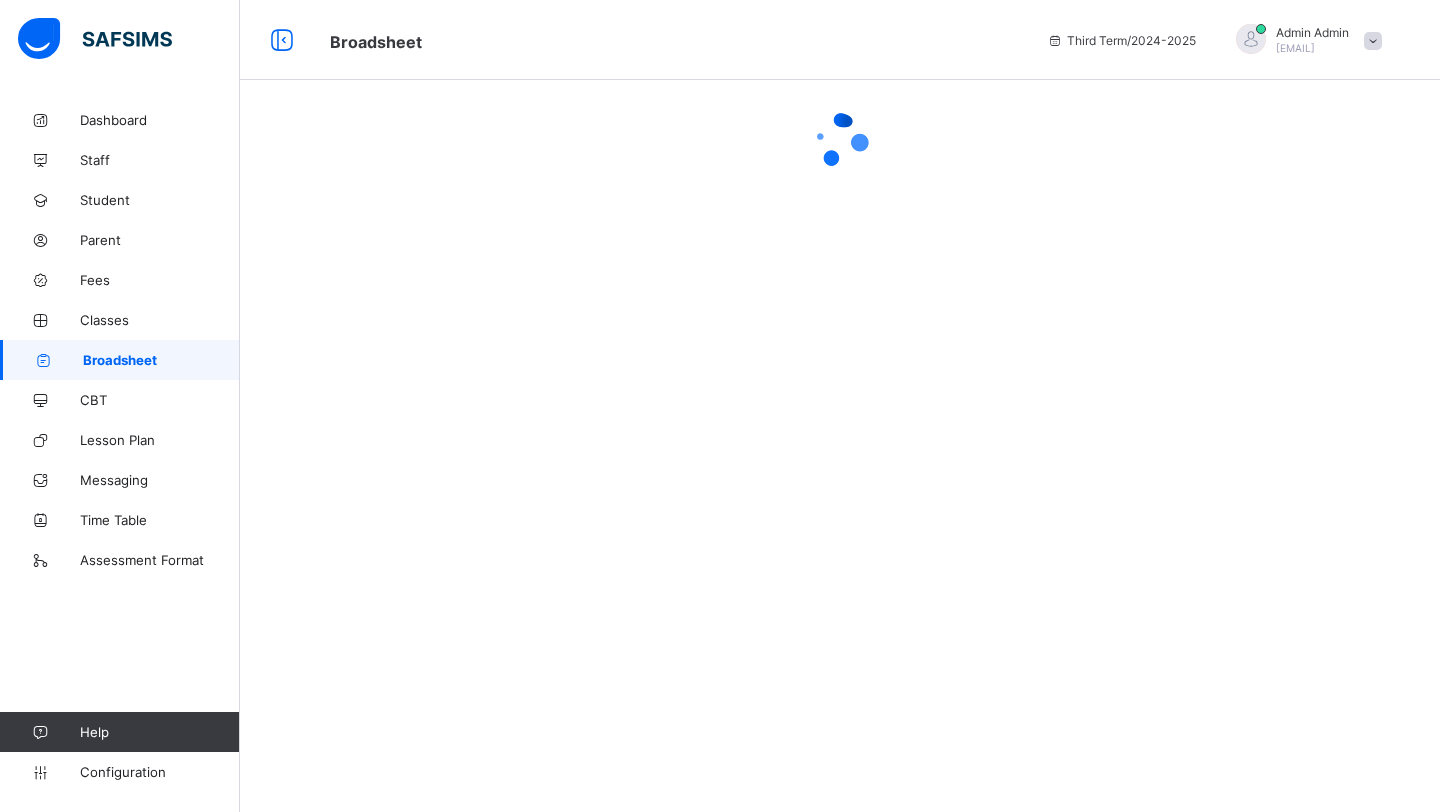 scroll, scrollTop: 0, scrollLeft: 0, axis: both 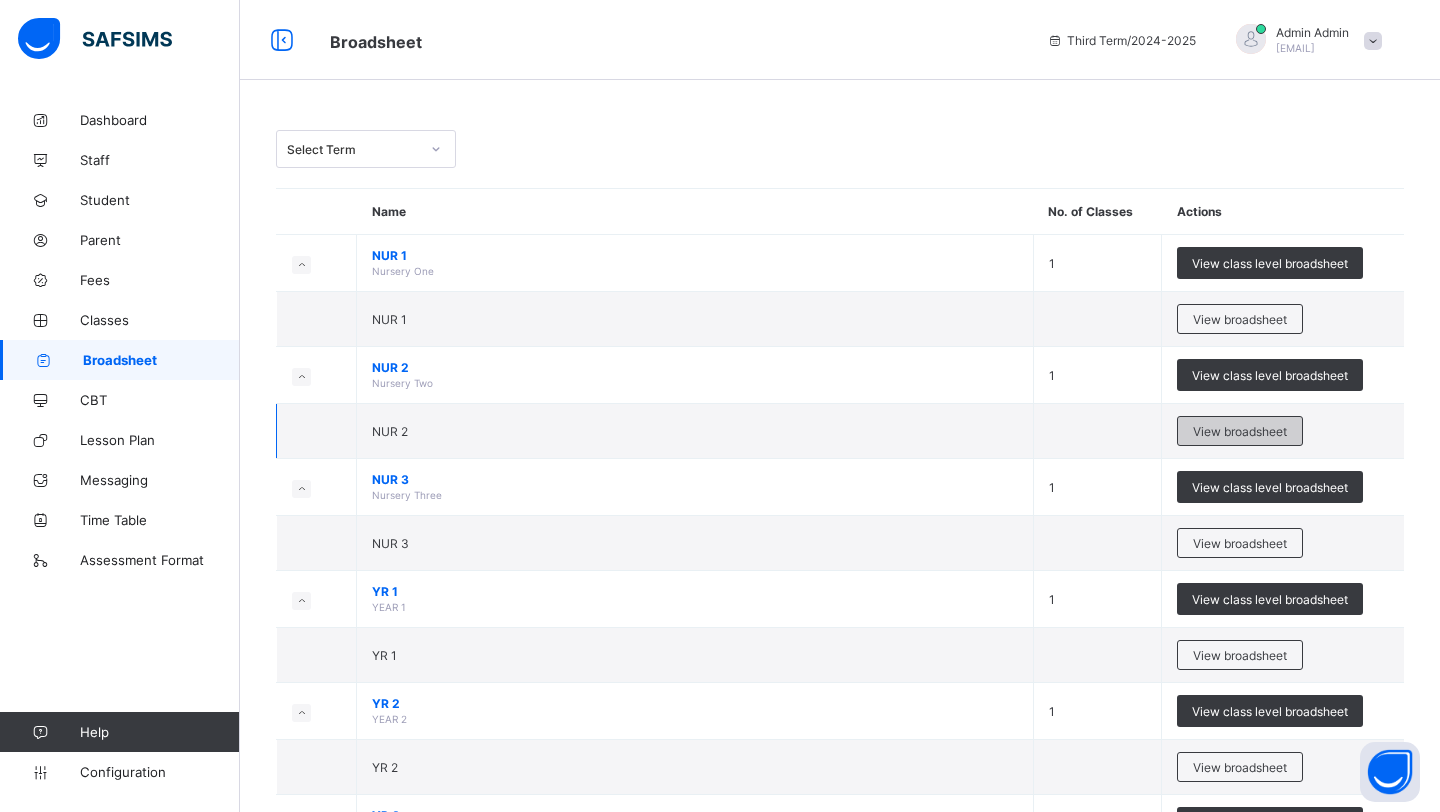 click on "View broadsheet" at bounding box center (1240, 431) 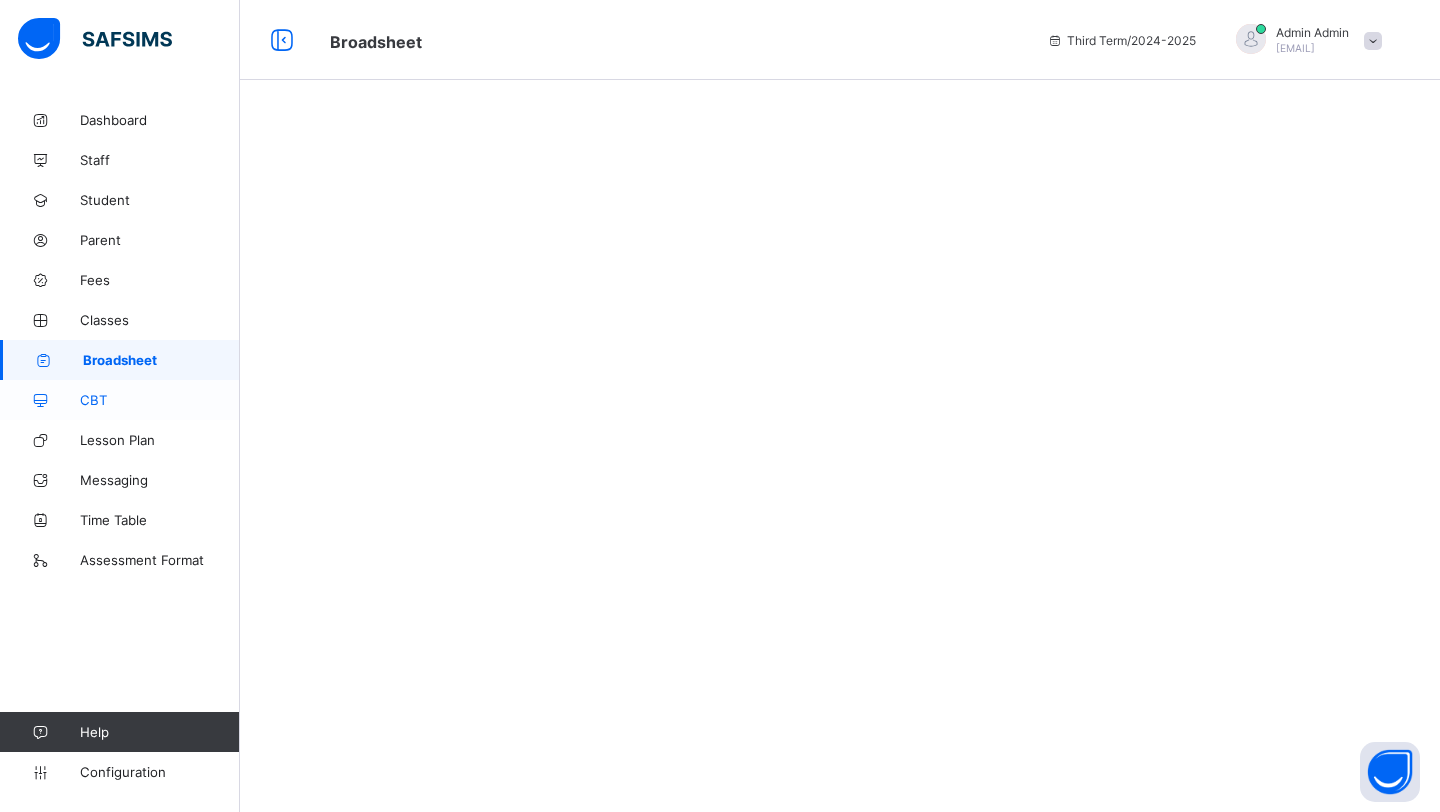 click on "CBT" at bounding box center (160, 400) 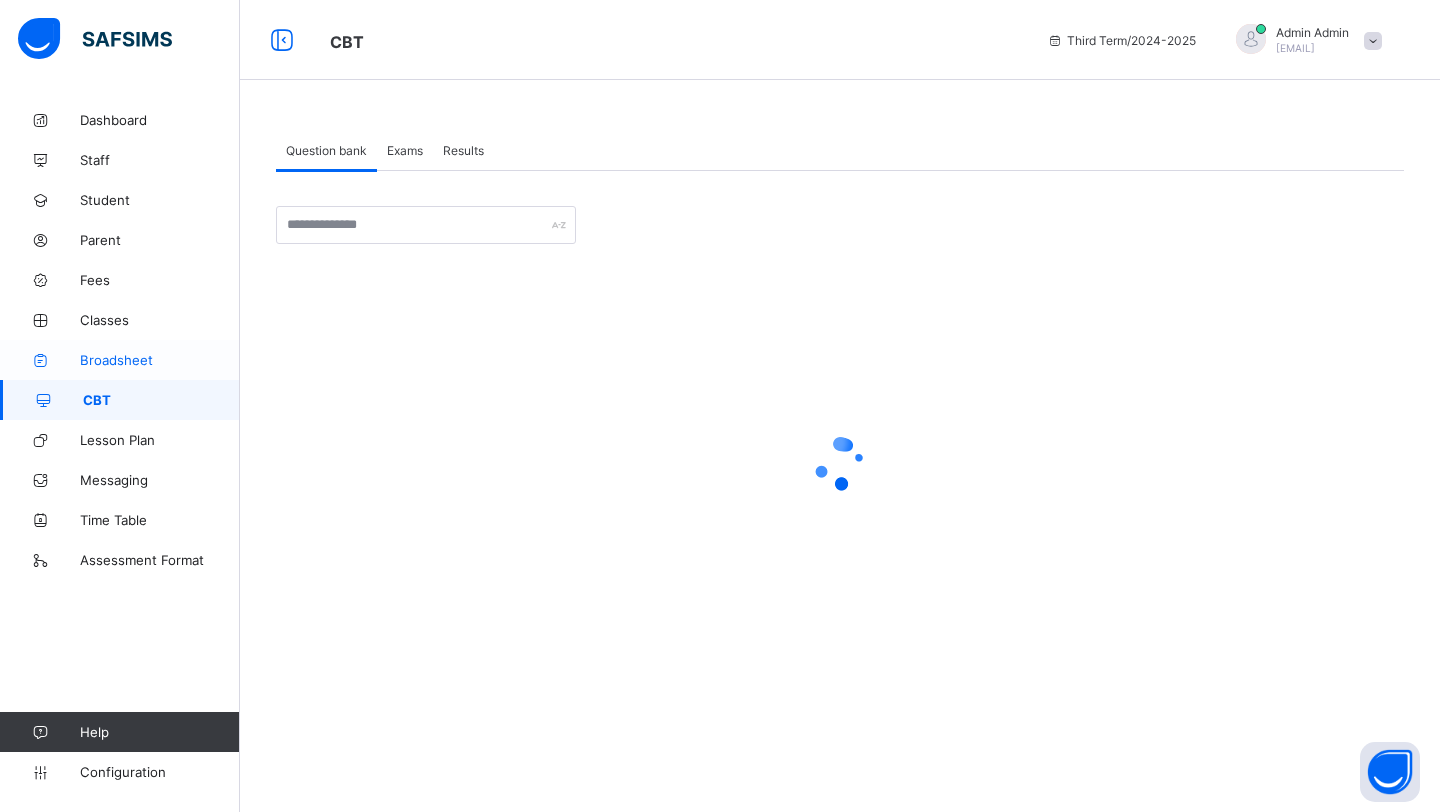 click on "Broadsheet" at bounding box center [160, 360] 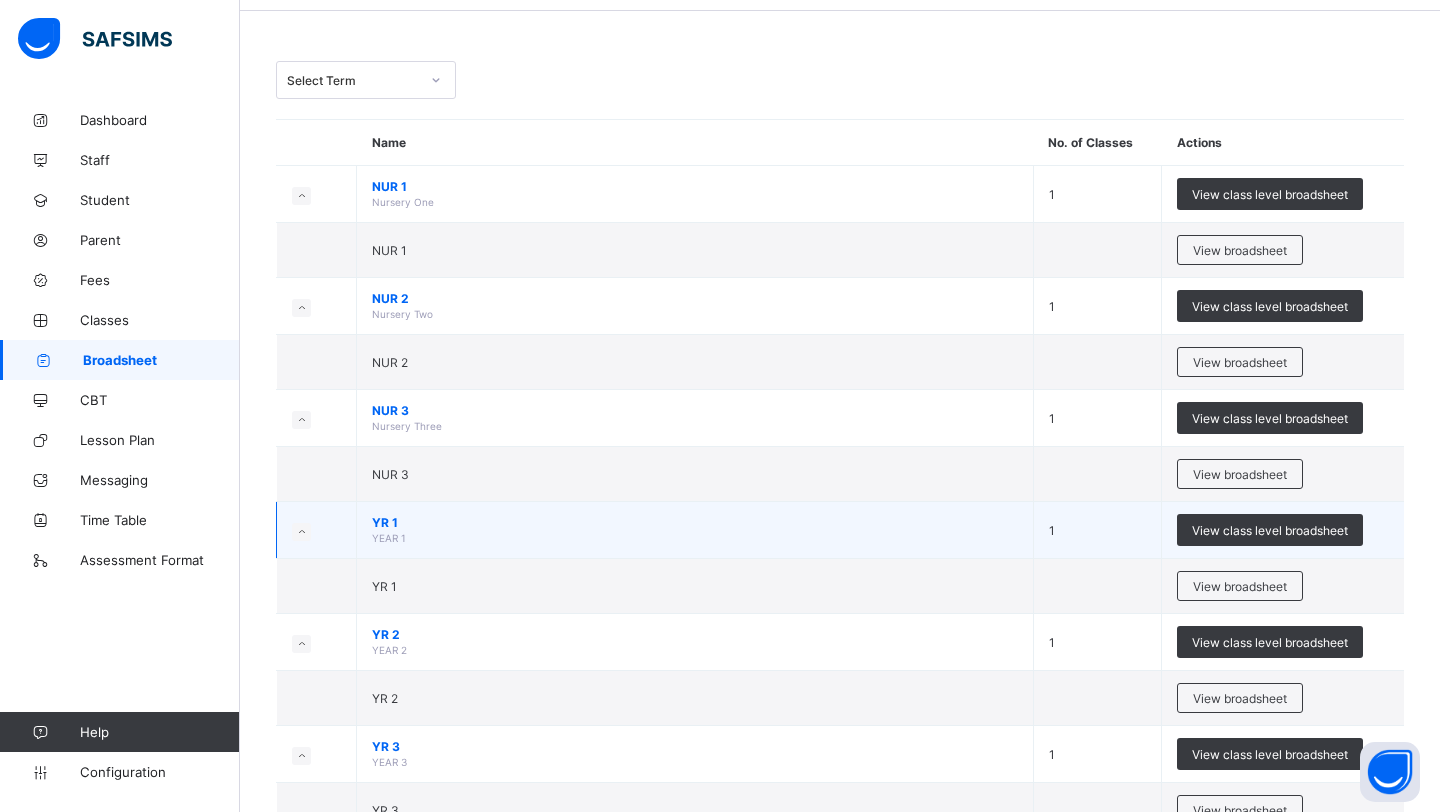 scroll, scrollTop: 75, scrollLeft: 0, axis: vertical 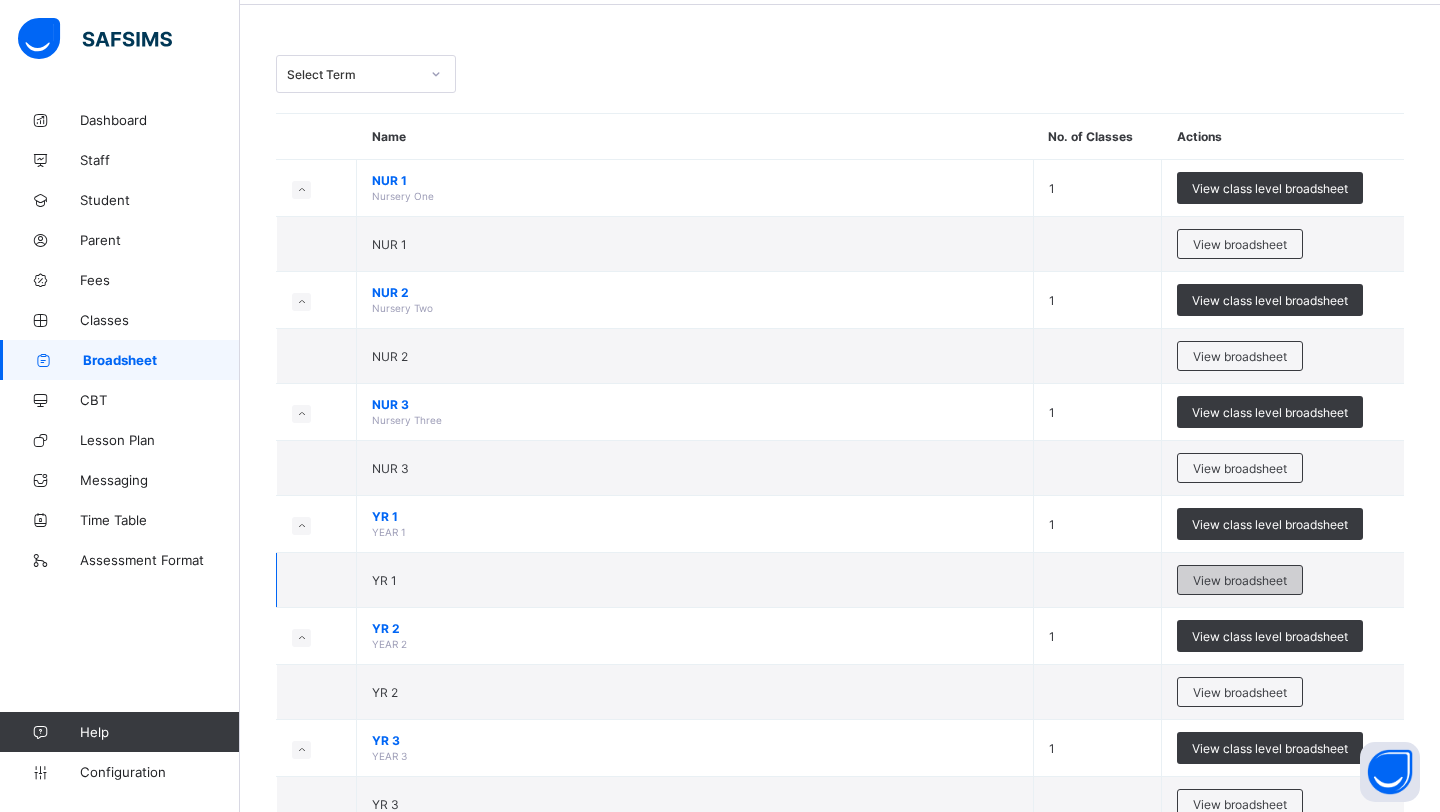 click on "View broadsheet" at bounding box center [1240, 580] 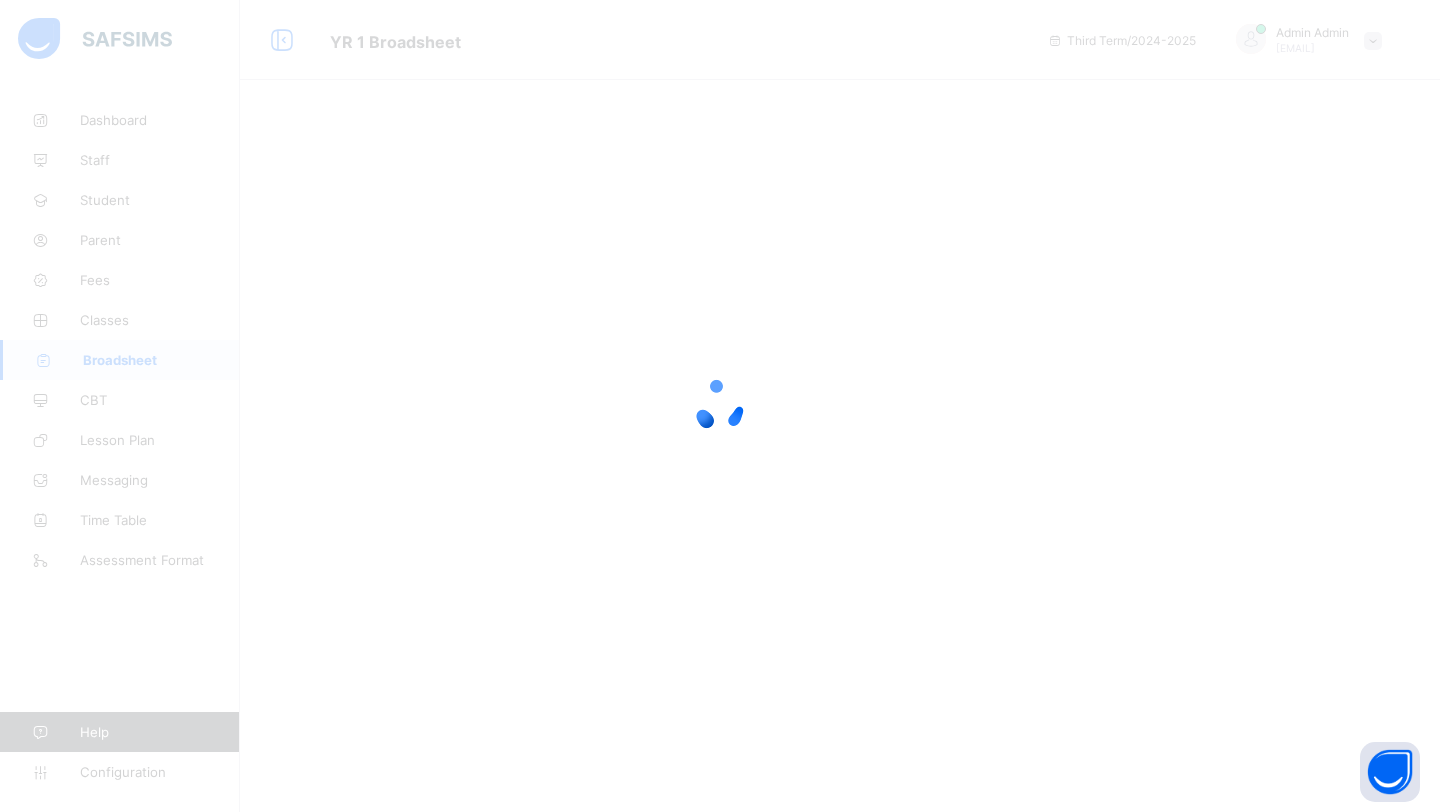 scroll, scrollTop: 0, scrollLeft: 0, axis: both 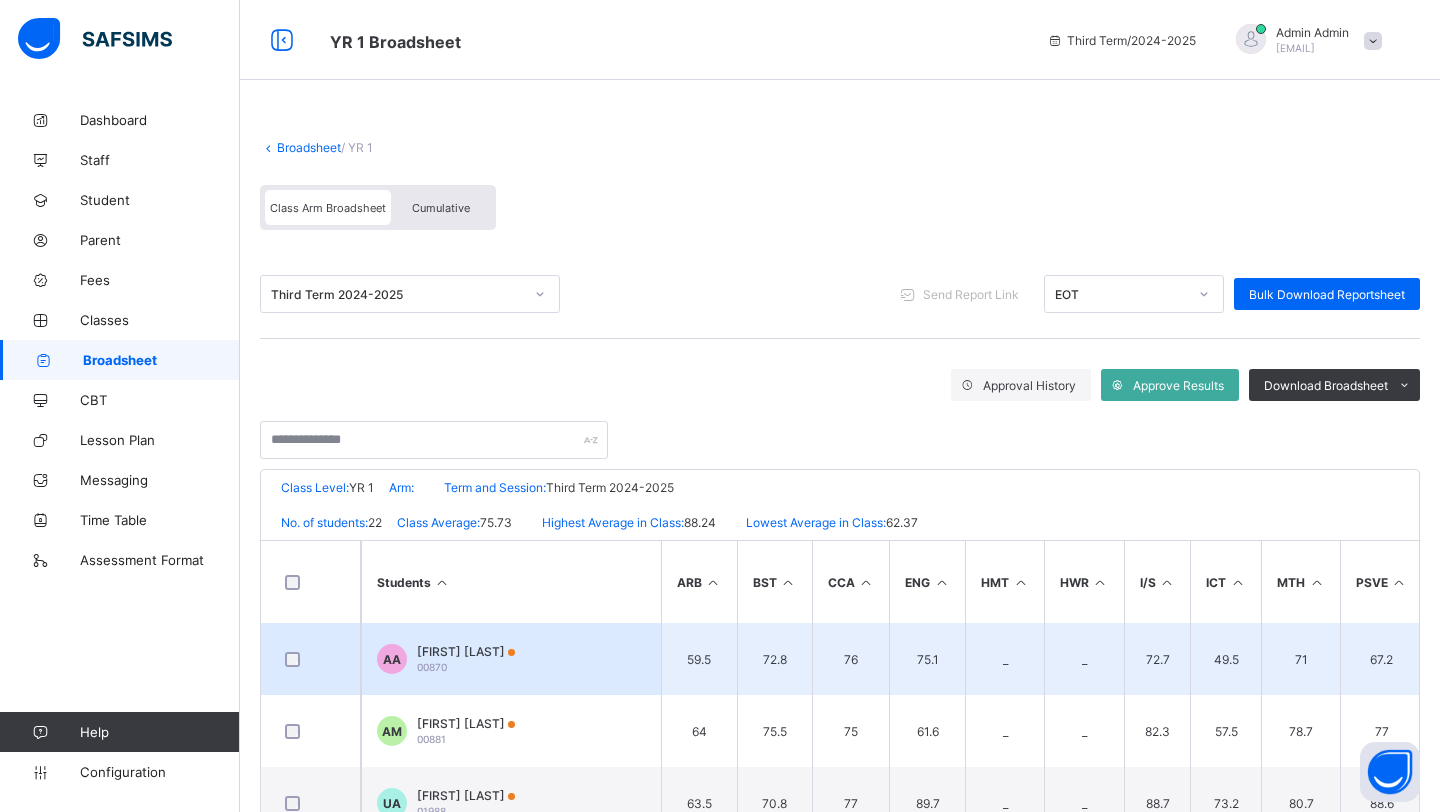 click on "Abubakar  Abdullahi" at bounding box center [466, 651] 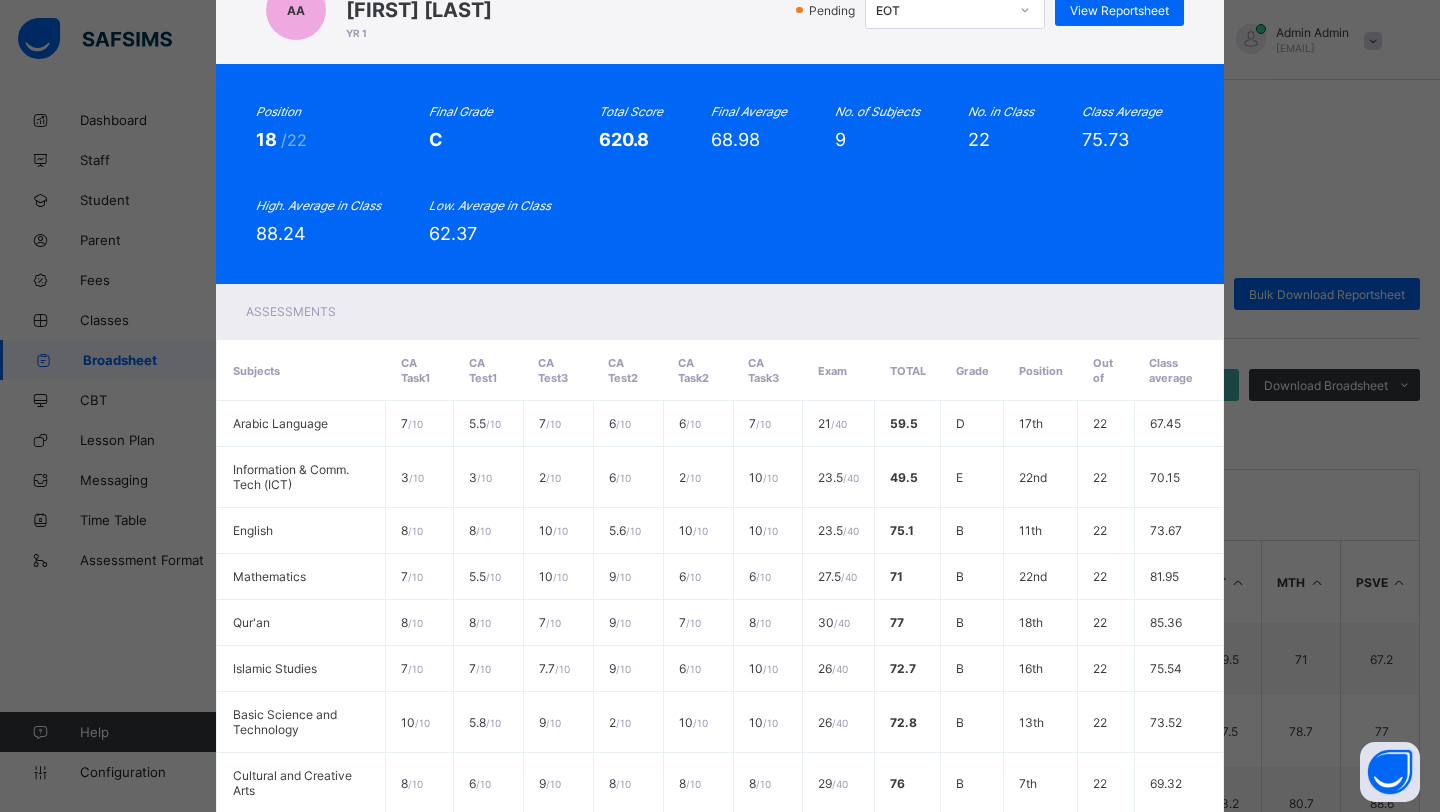 scroll, scrollTop: 97, scrollLeft: 0, axis: vertical 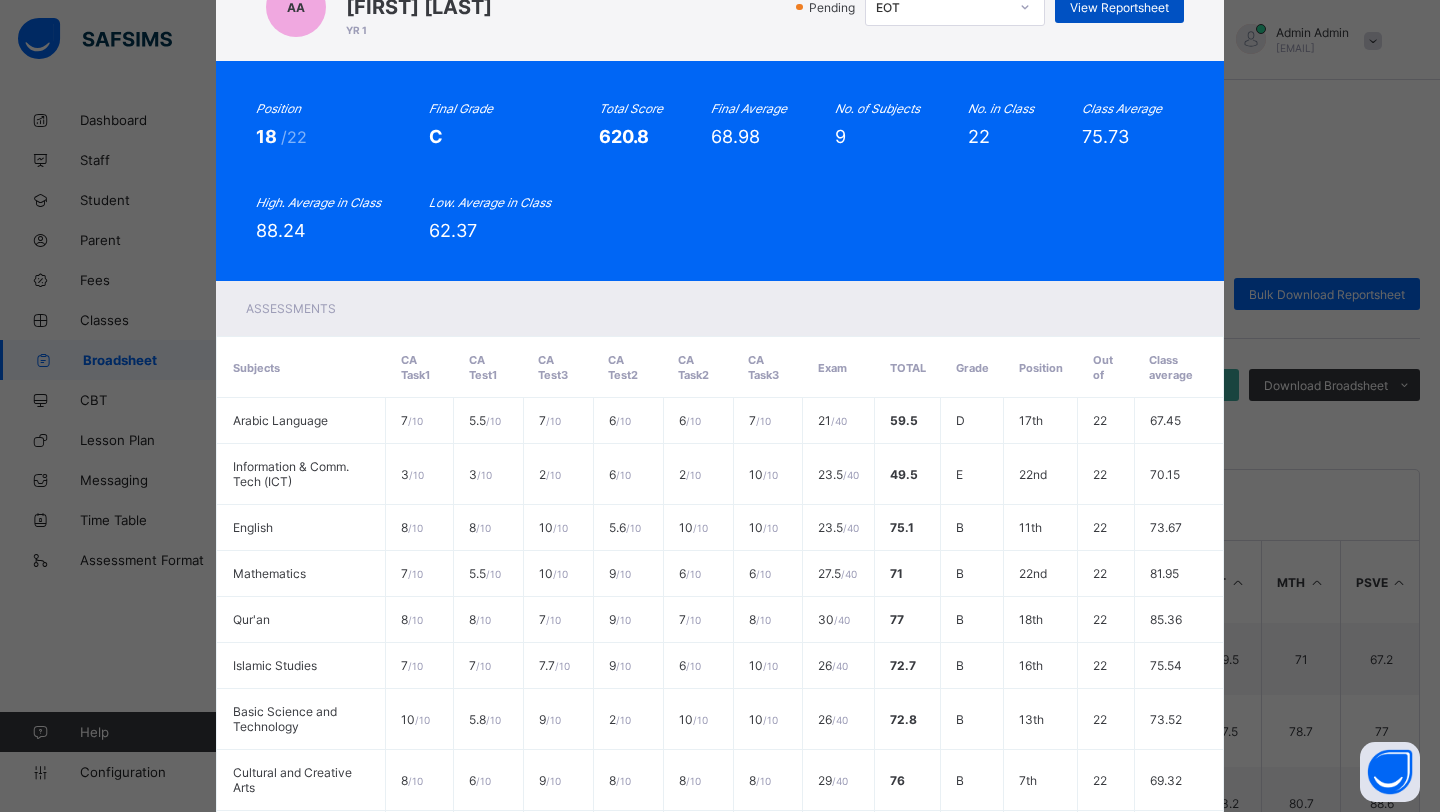 click on "View Reportsheet" at bounding box center (1119, 7) 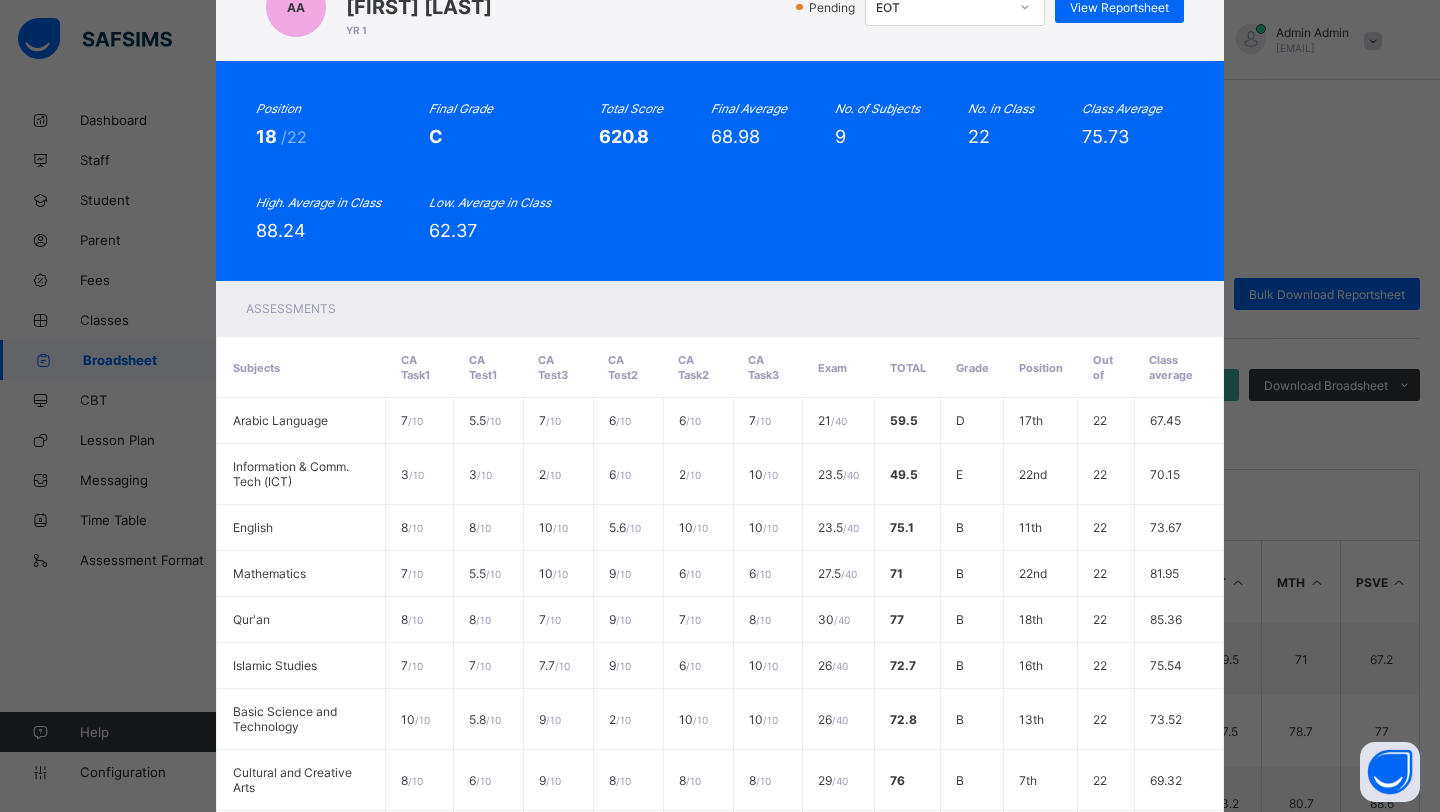 scroll, scrollTop: 345, scrollLeft: 0, axis: vertical 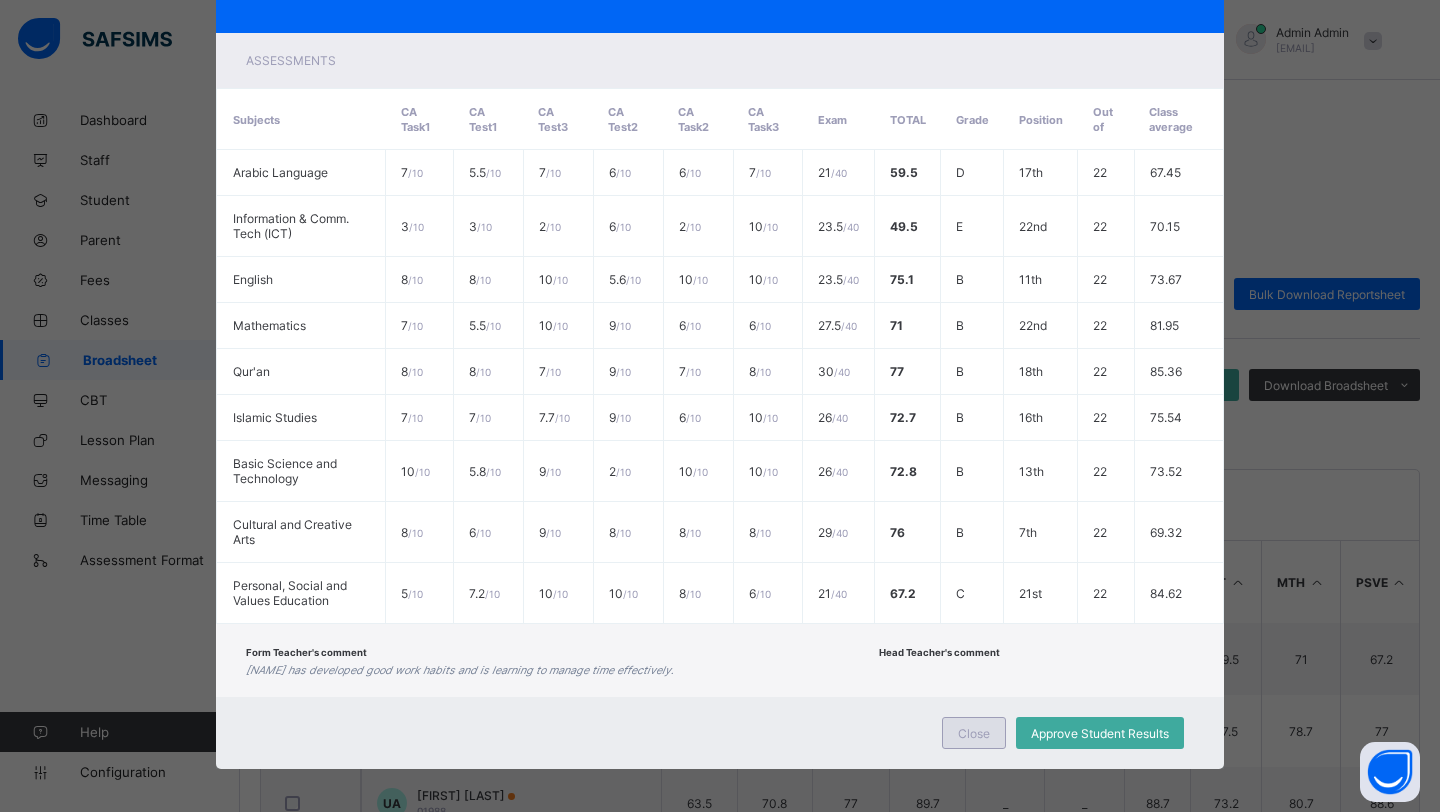 click on "Close" at bounding box center (974, 733) 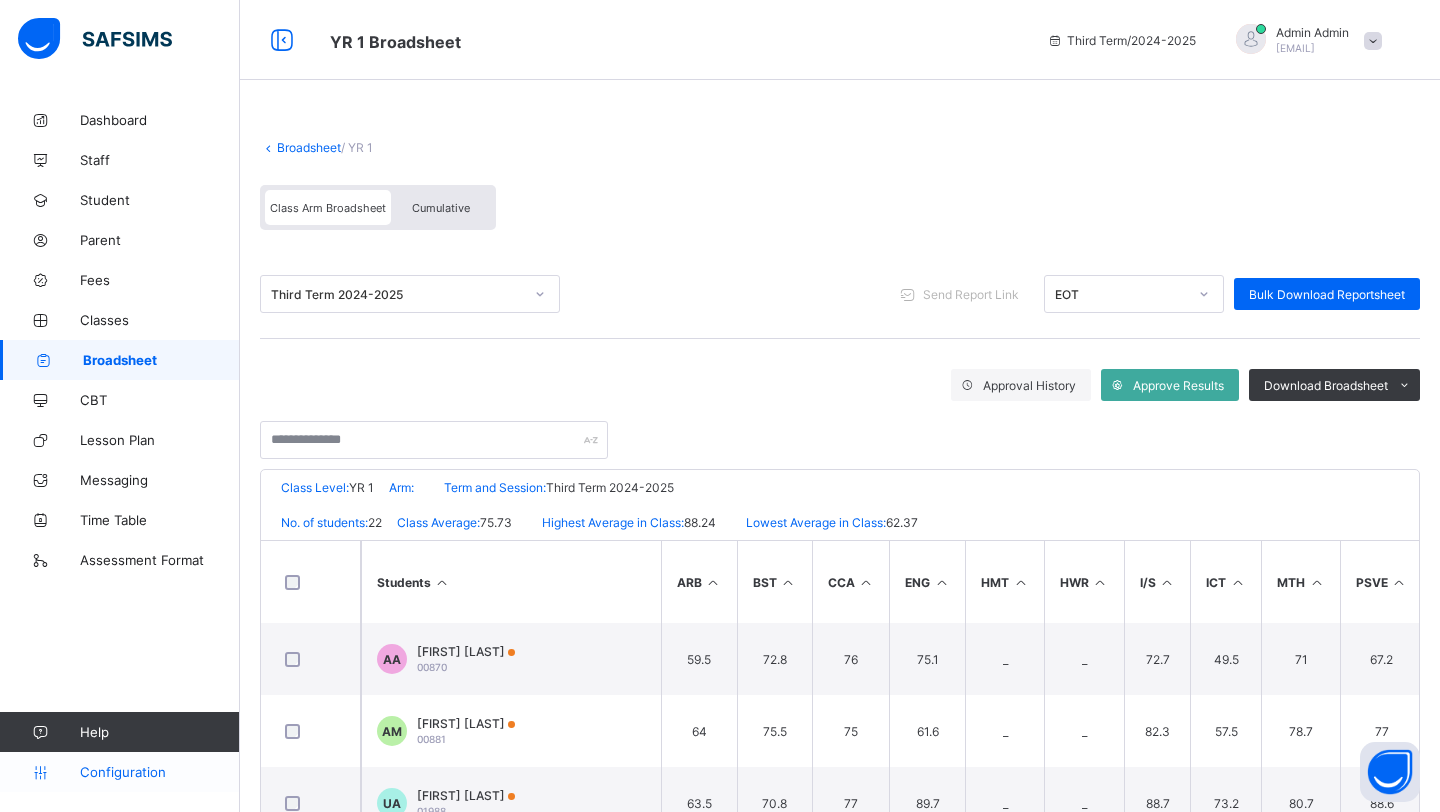 click on "Configuration" at bounding box center (159, 772) 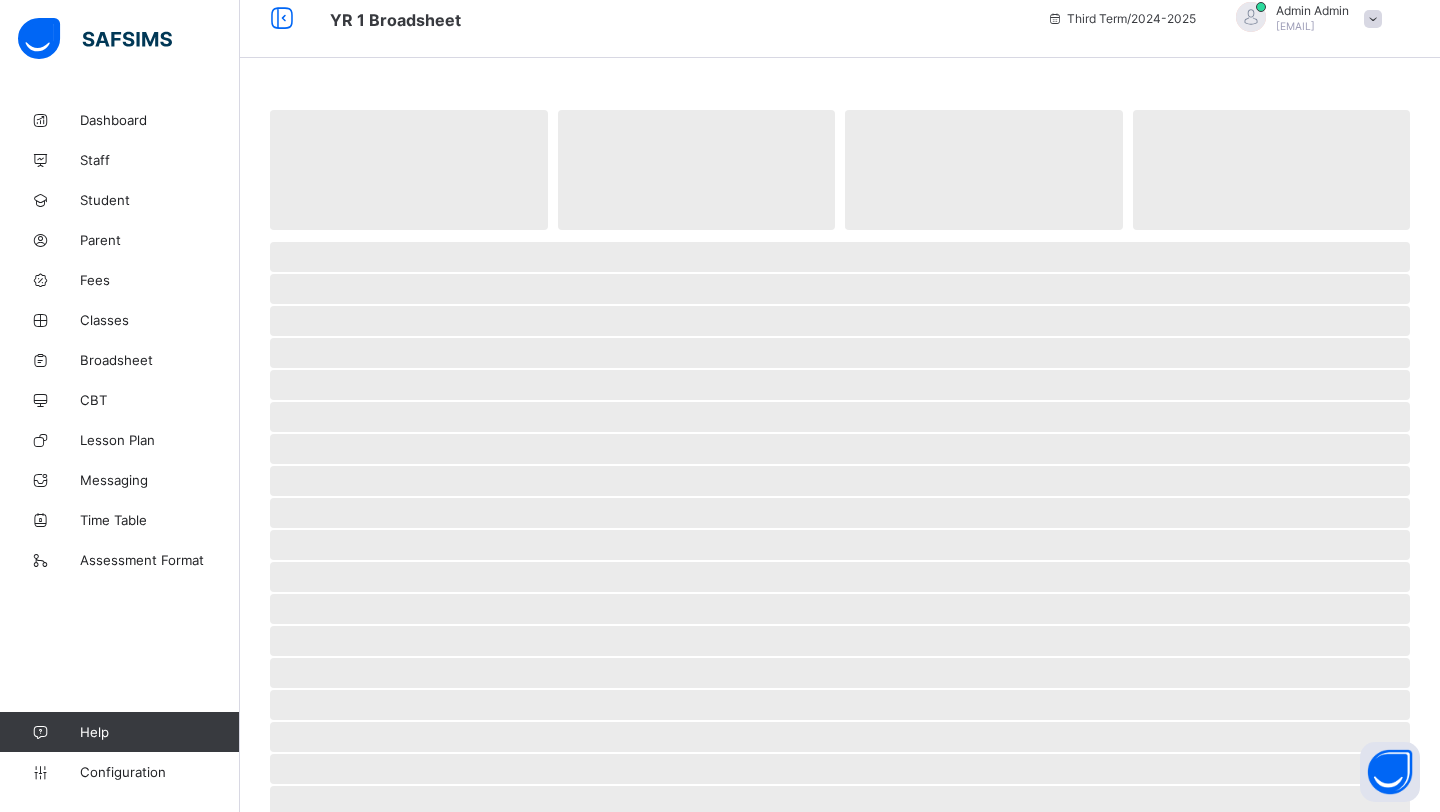 scroll, scrollTop: 0, scrollLeft: 0, axis: both 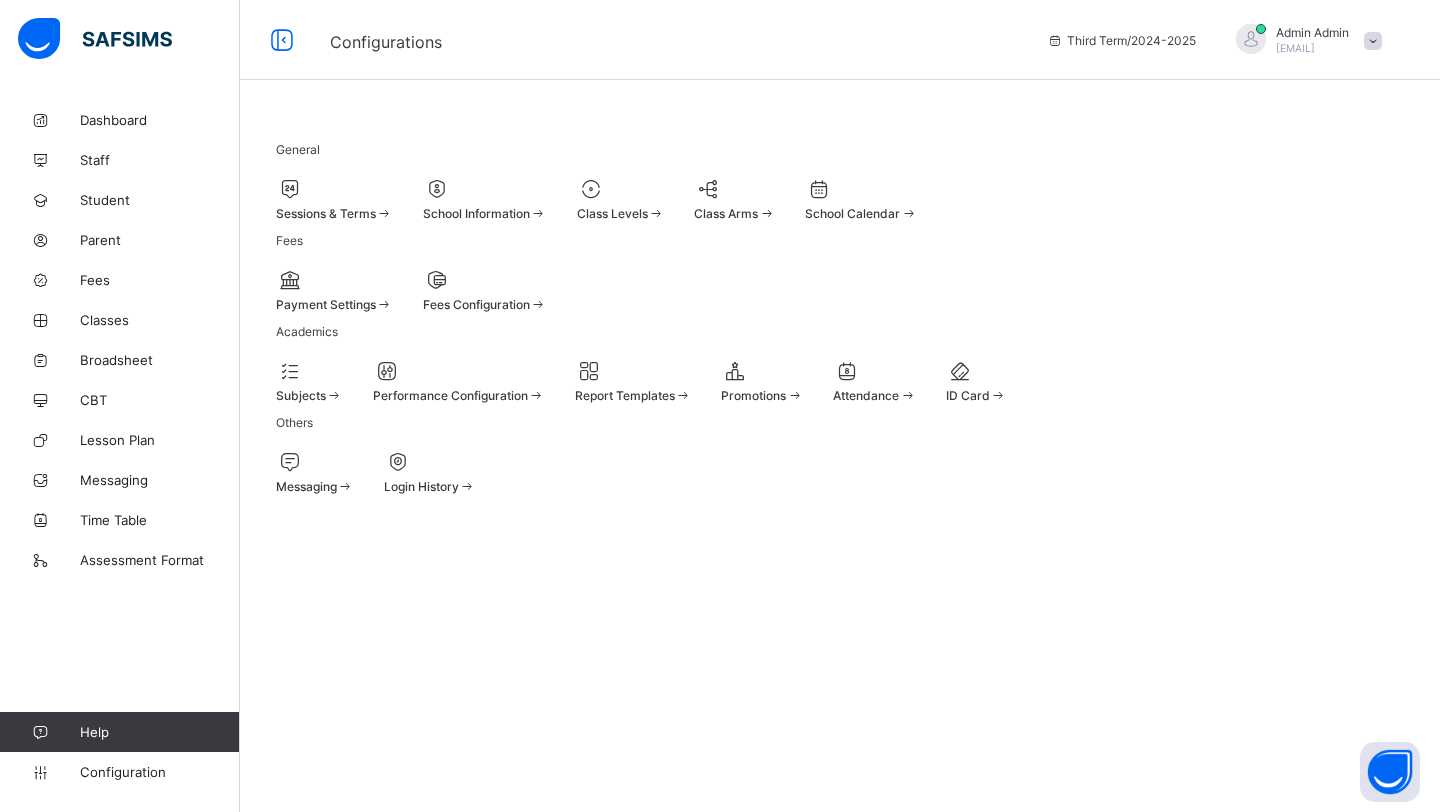 click on "Report Templates" at bounding box center [633, 395] 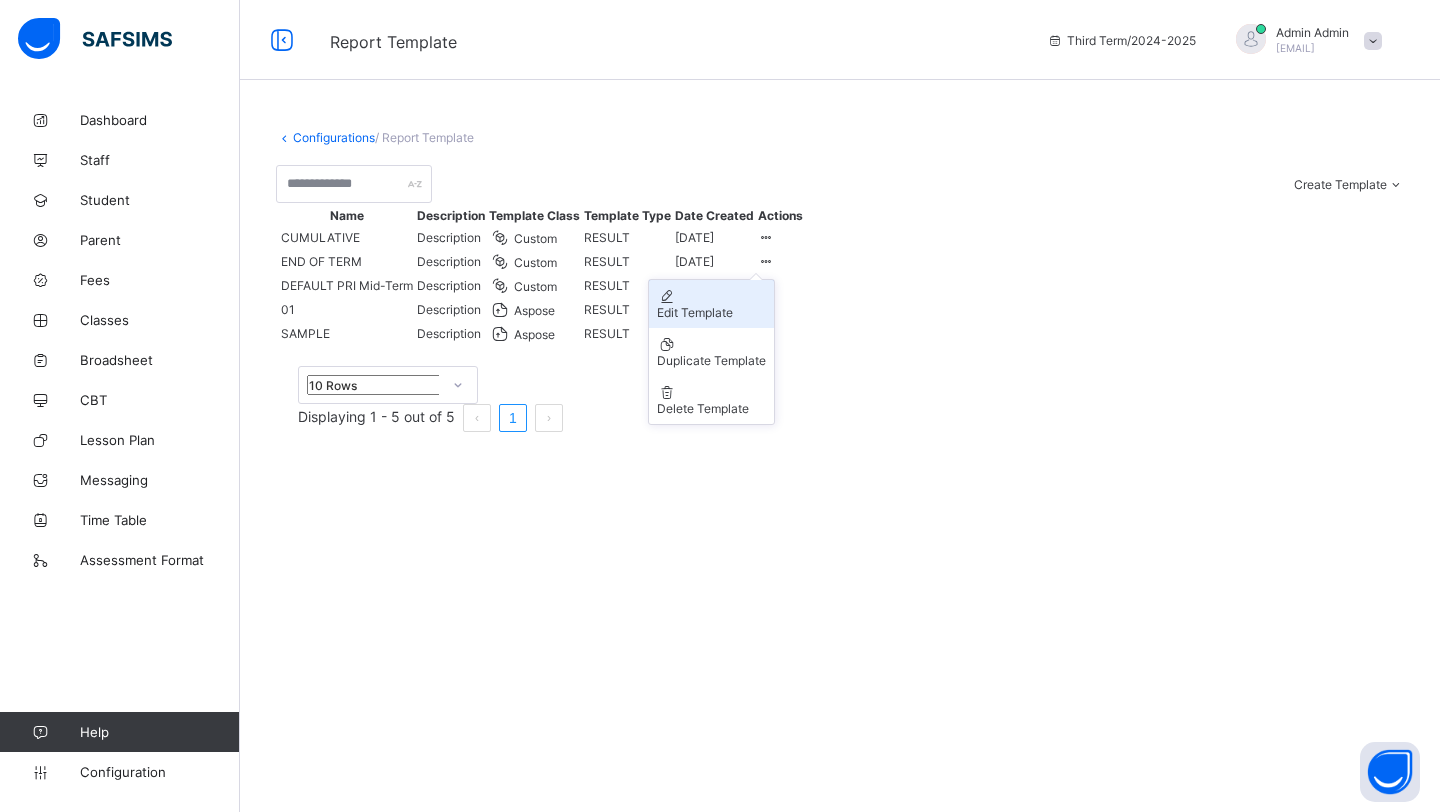 click on "Edit Template" at bounding box center [711, 312] 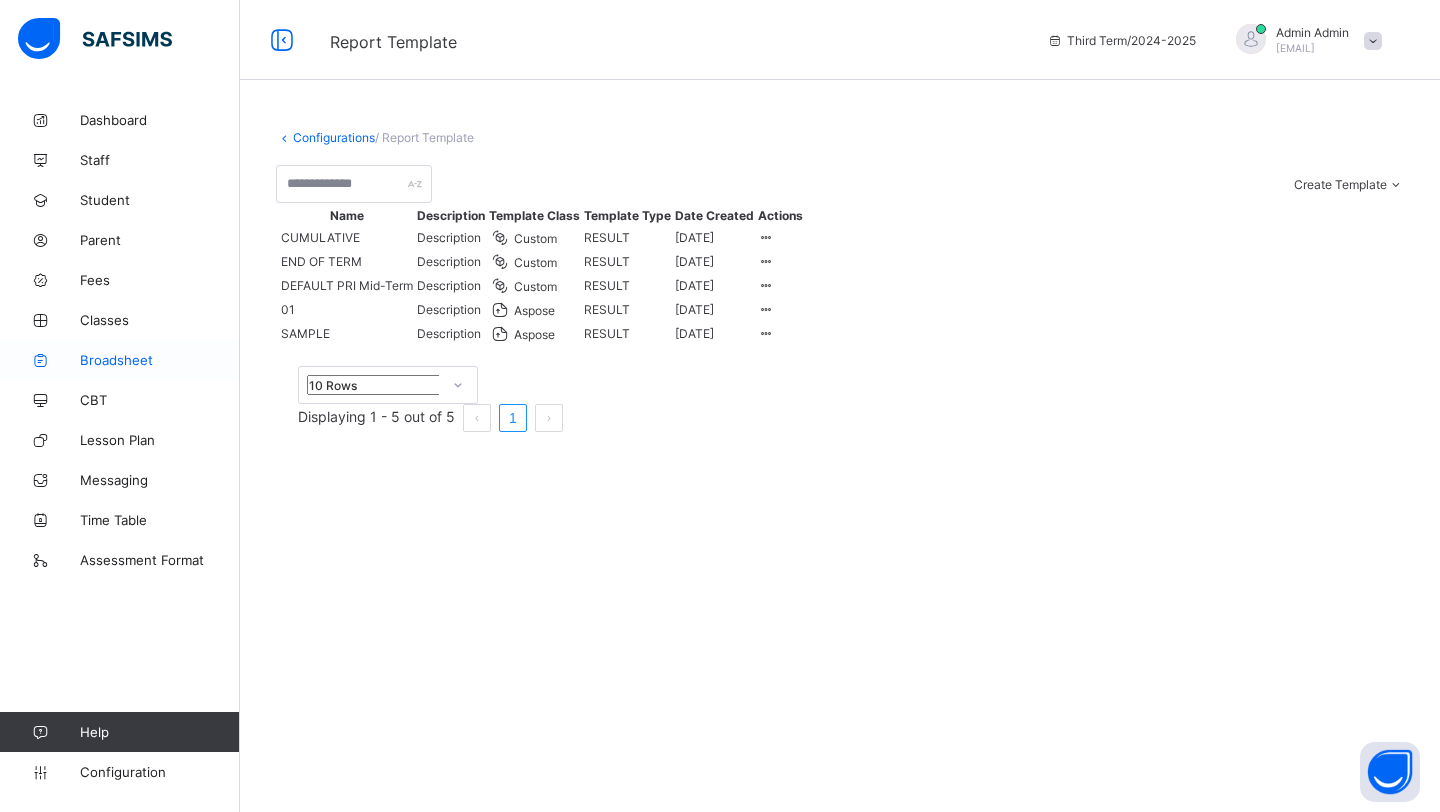 click on "Broadsheet" at bounding box center [160, 360] 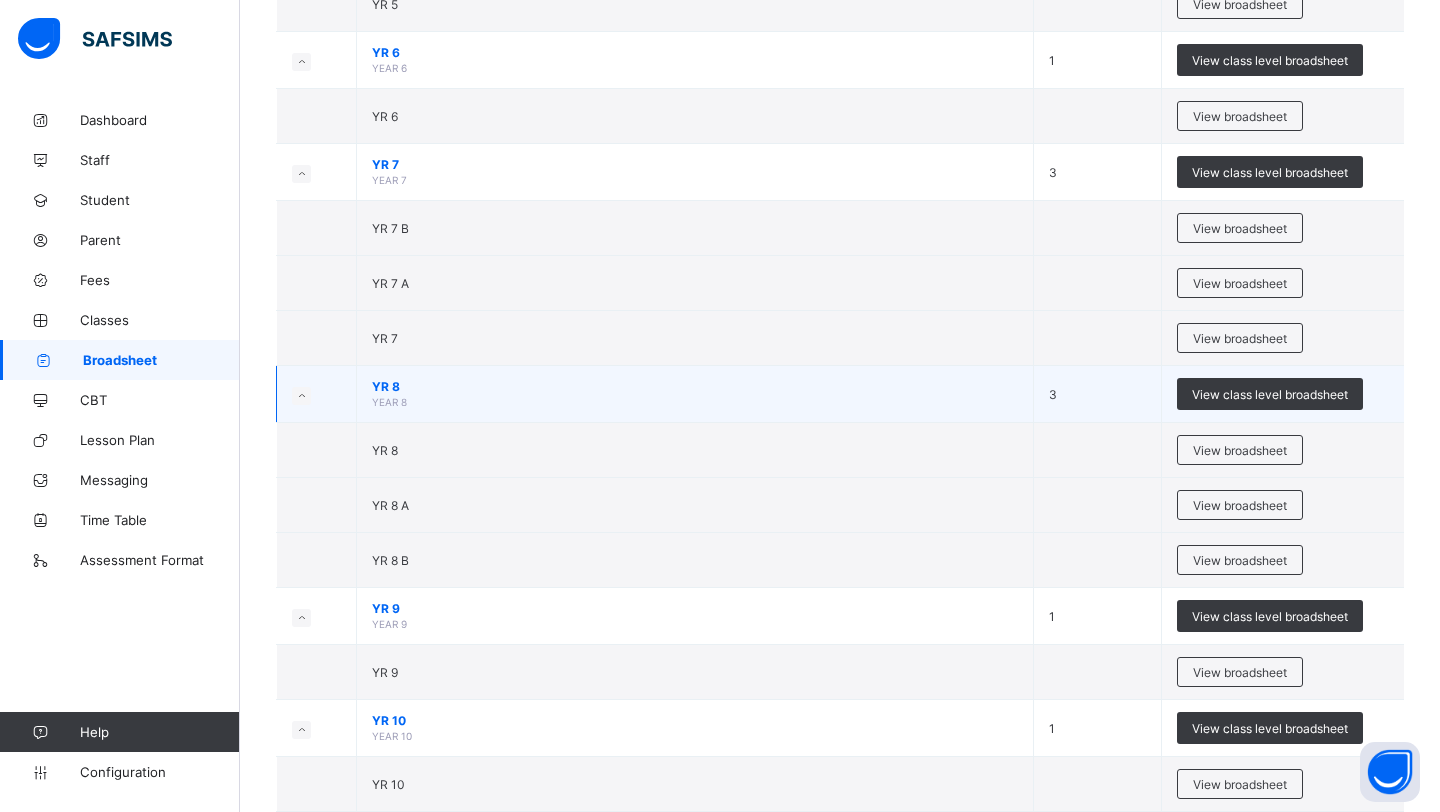 scroll, scrollTop: 1427, scrollLeft: 0, axis: vertical 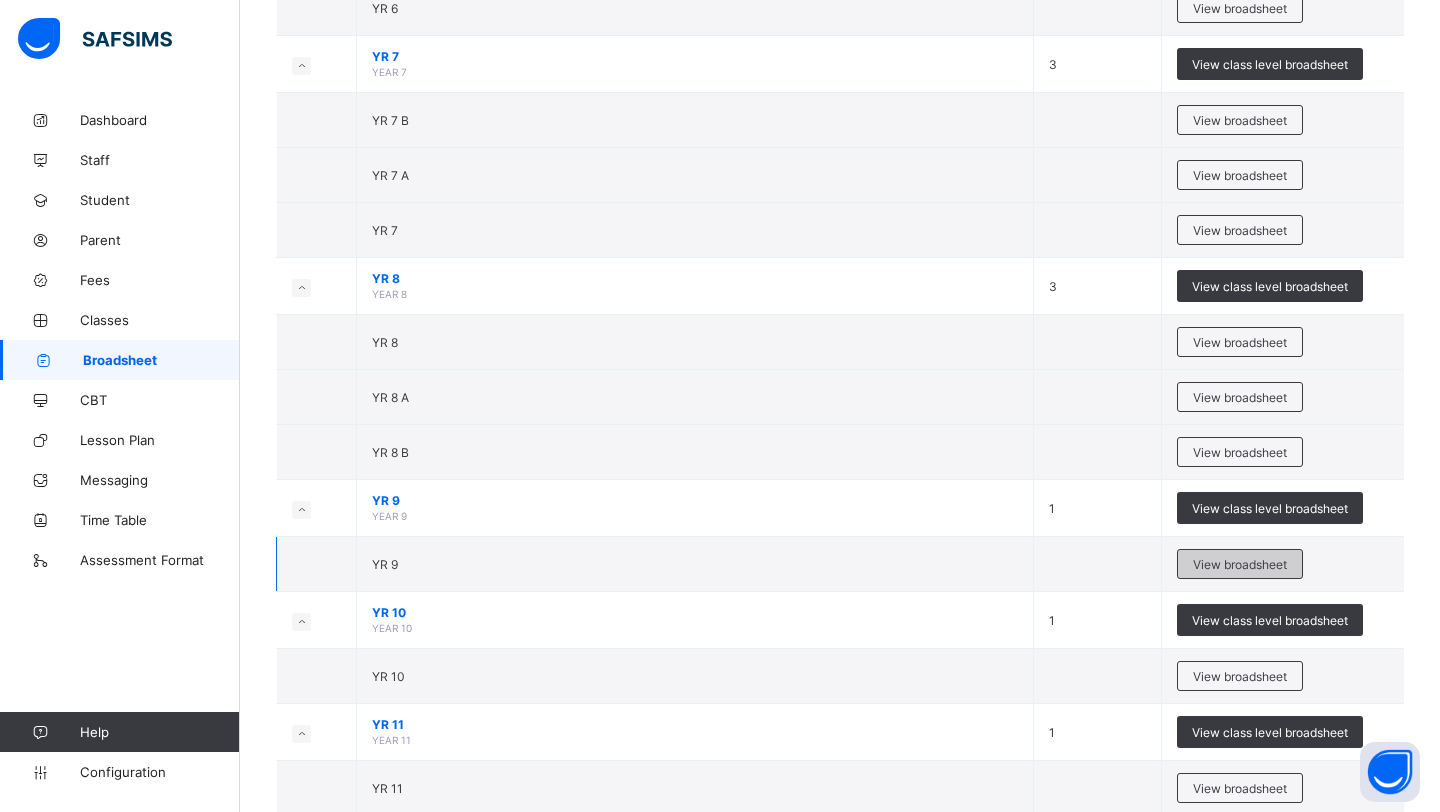 click on "View broadsheet" at bounding box center (1240, 564) 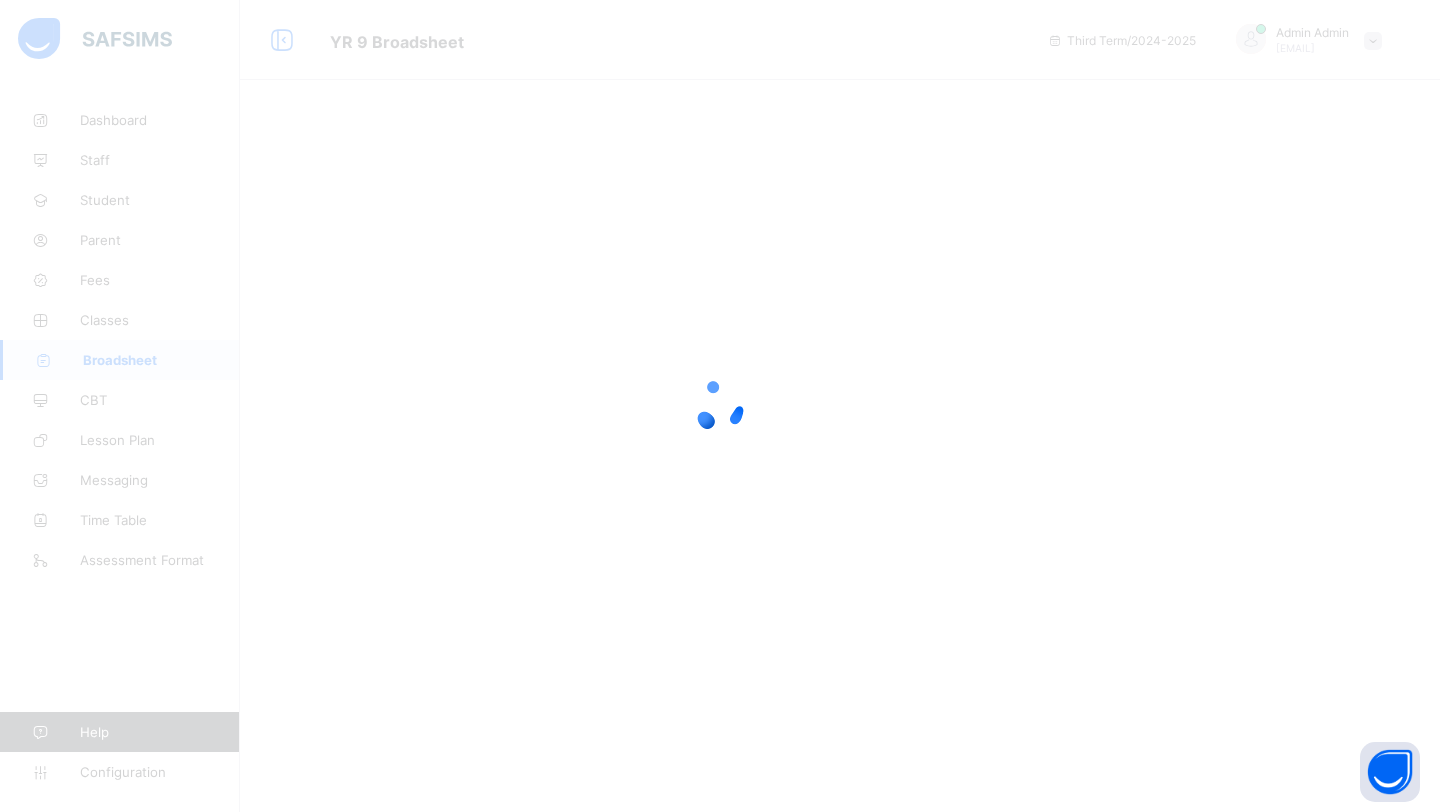 scroll, scrollTop: 0, scrollLeft: 0, axis: both 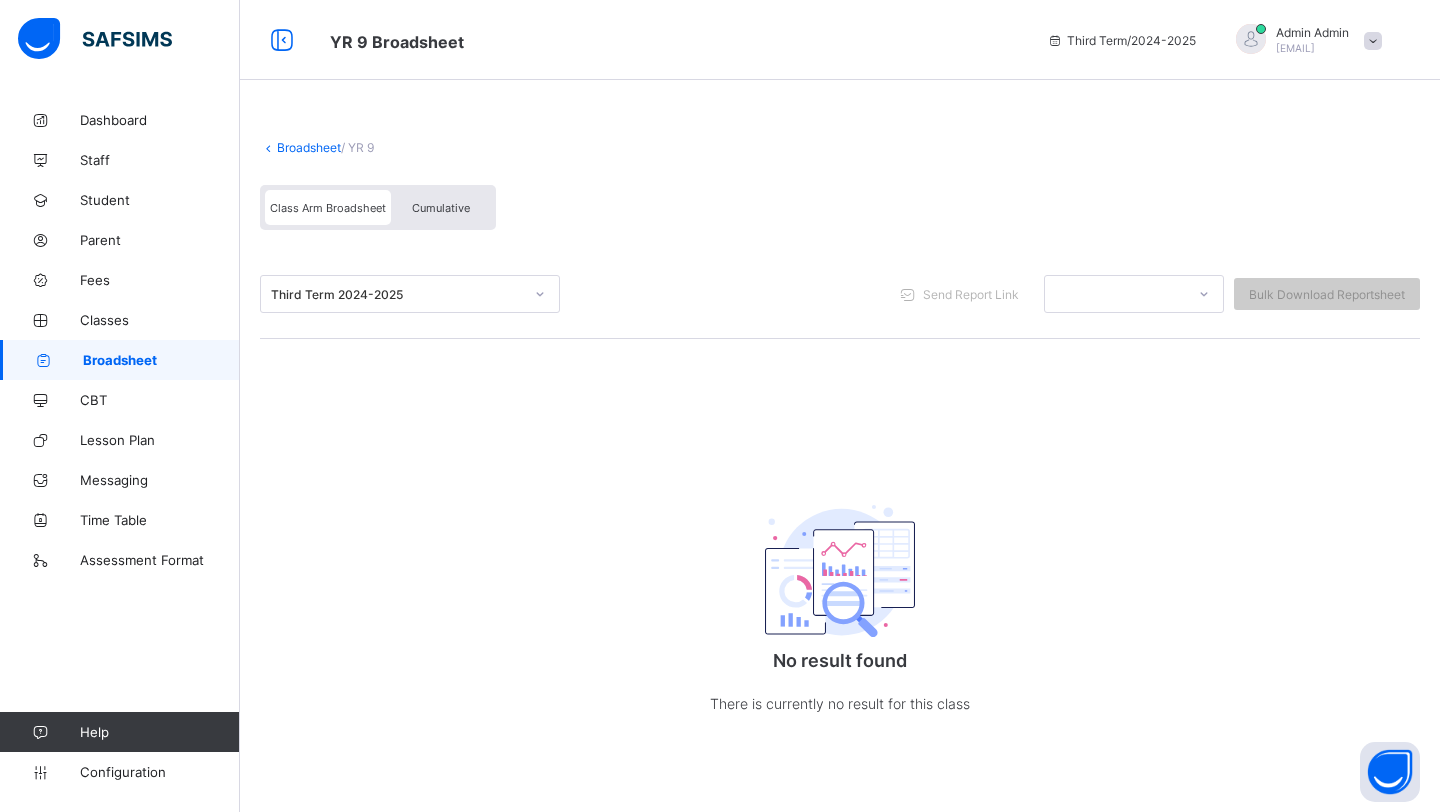 click on "Broadsheet" at bounding box center (309, 147) 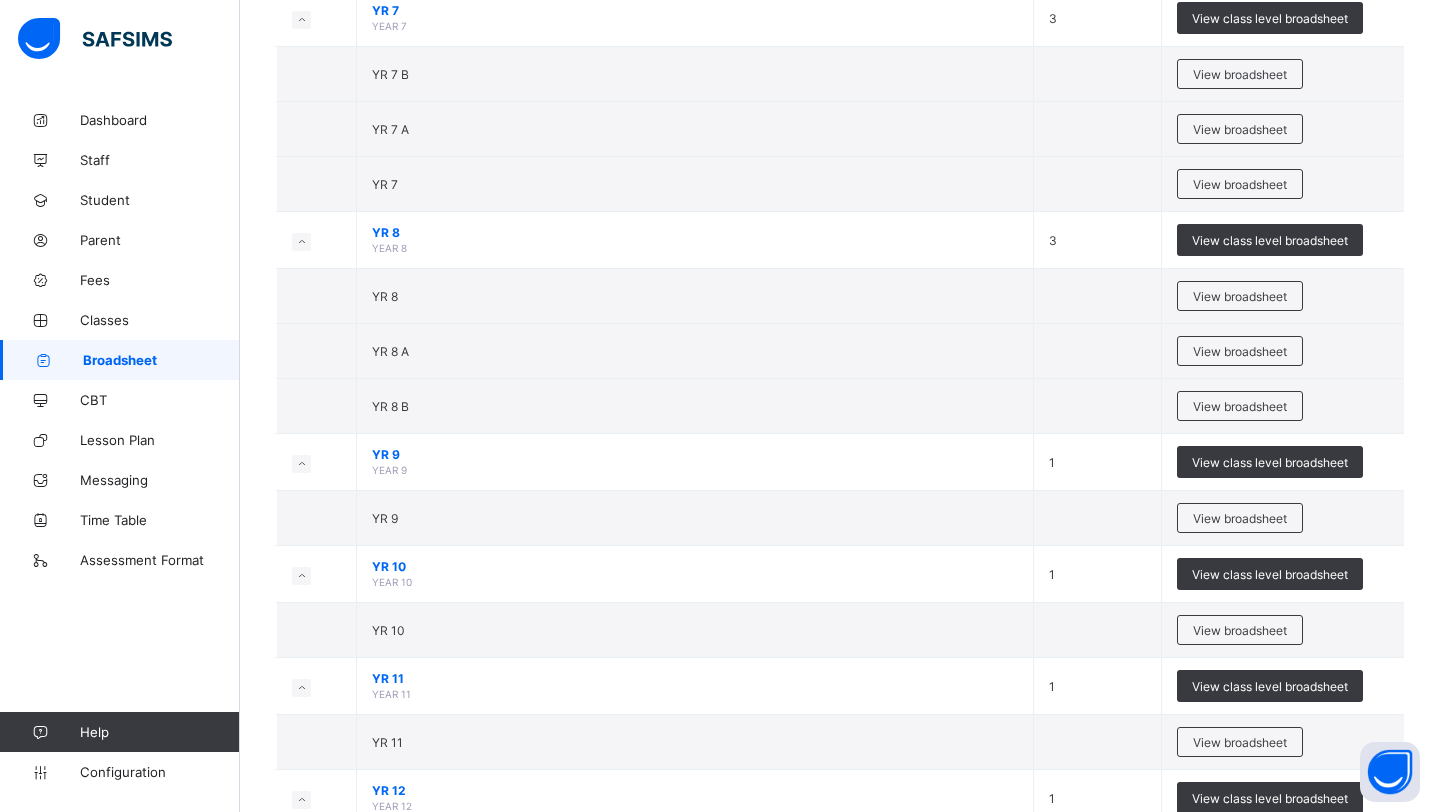 scroll, scrollTop: 1592, scrollLeft: 0, axis: vertical 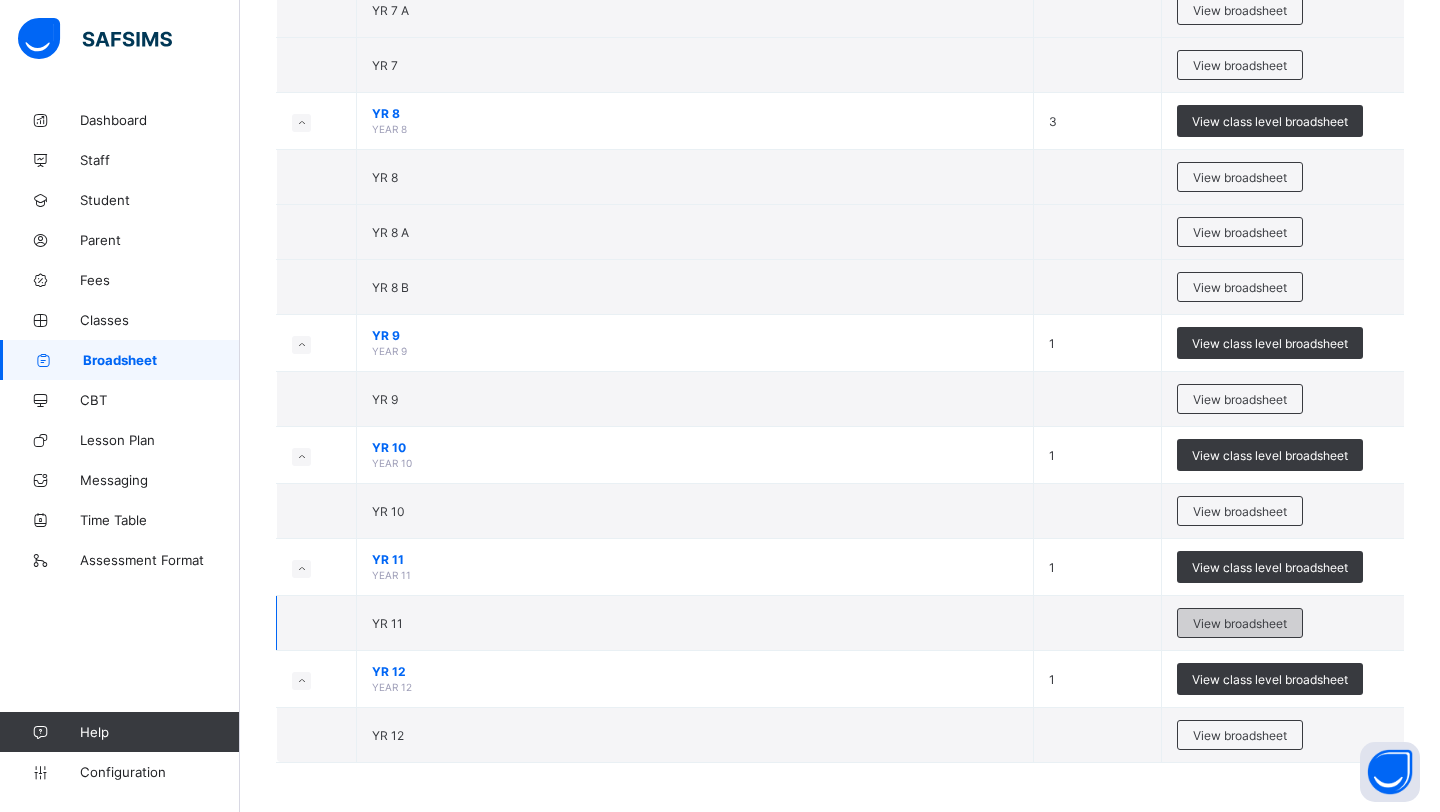 click on "View broadsheet" at bounding box center (1240, 623) 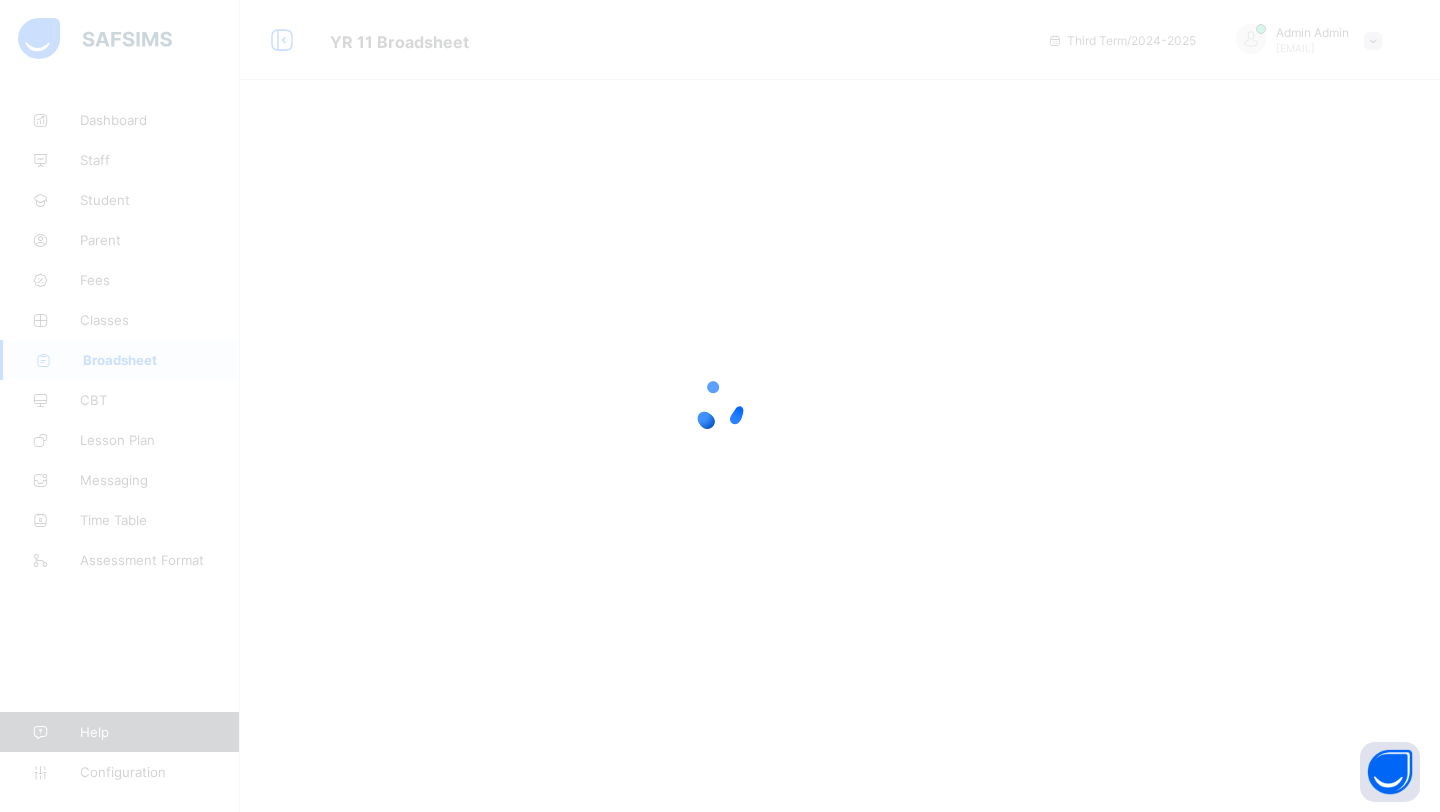 scroll, scrollTop: 0, scrollLeft: 0, axis: both 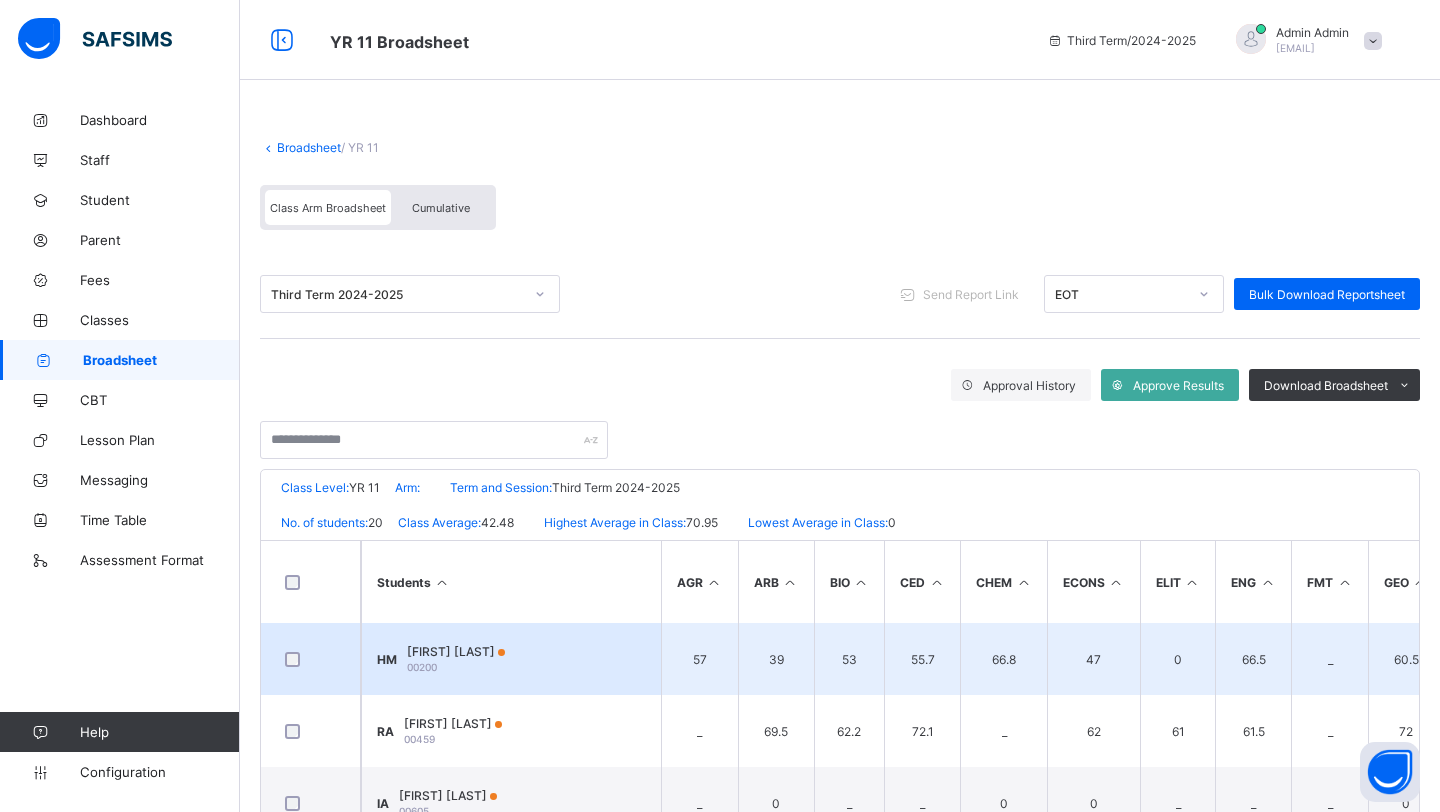 click on "HM Hauwa'u Shehu Muhammad   00200" at bounding box center [511, 659] 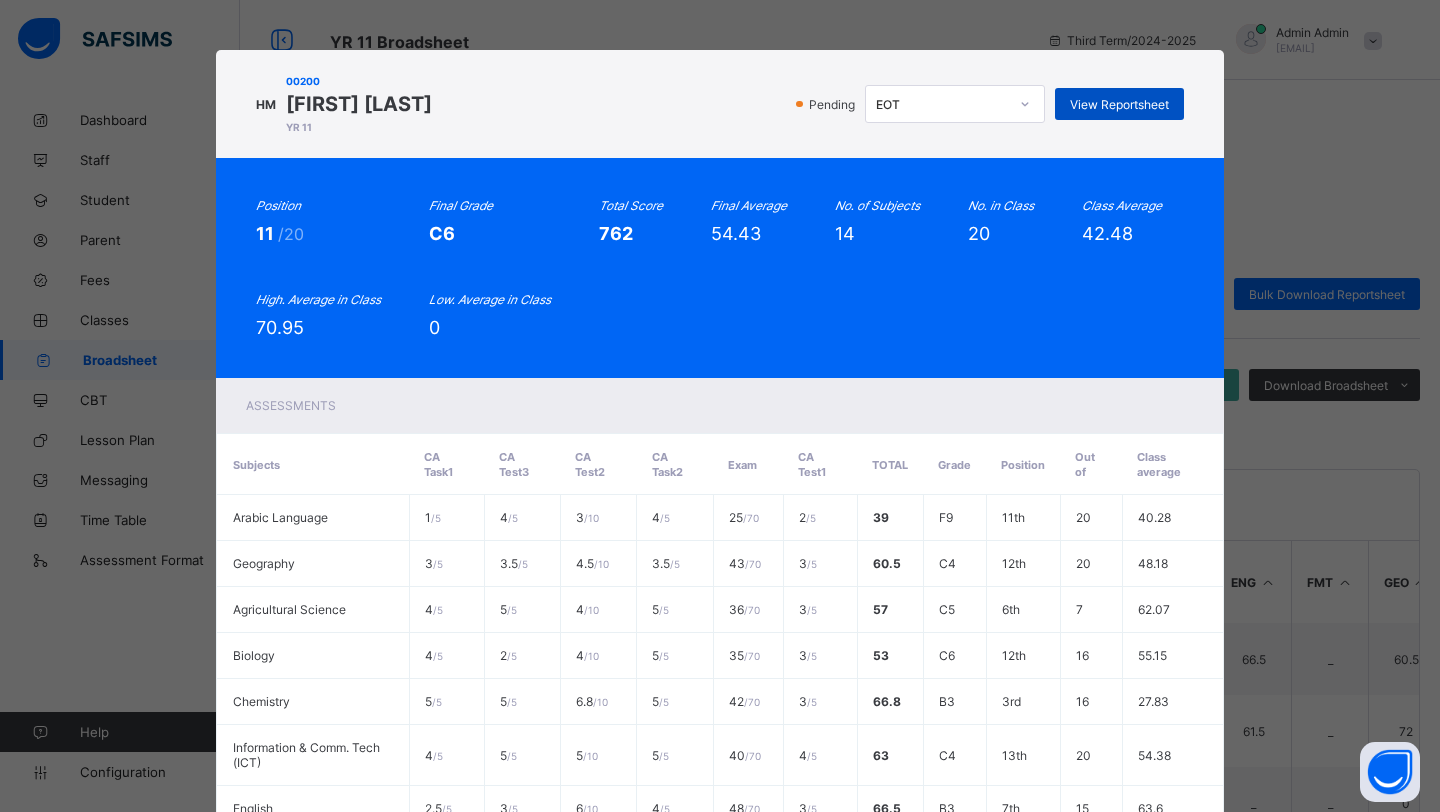 click on "View Reportsheet" at bounding box center (1119, 104) 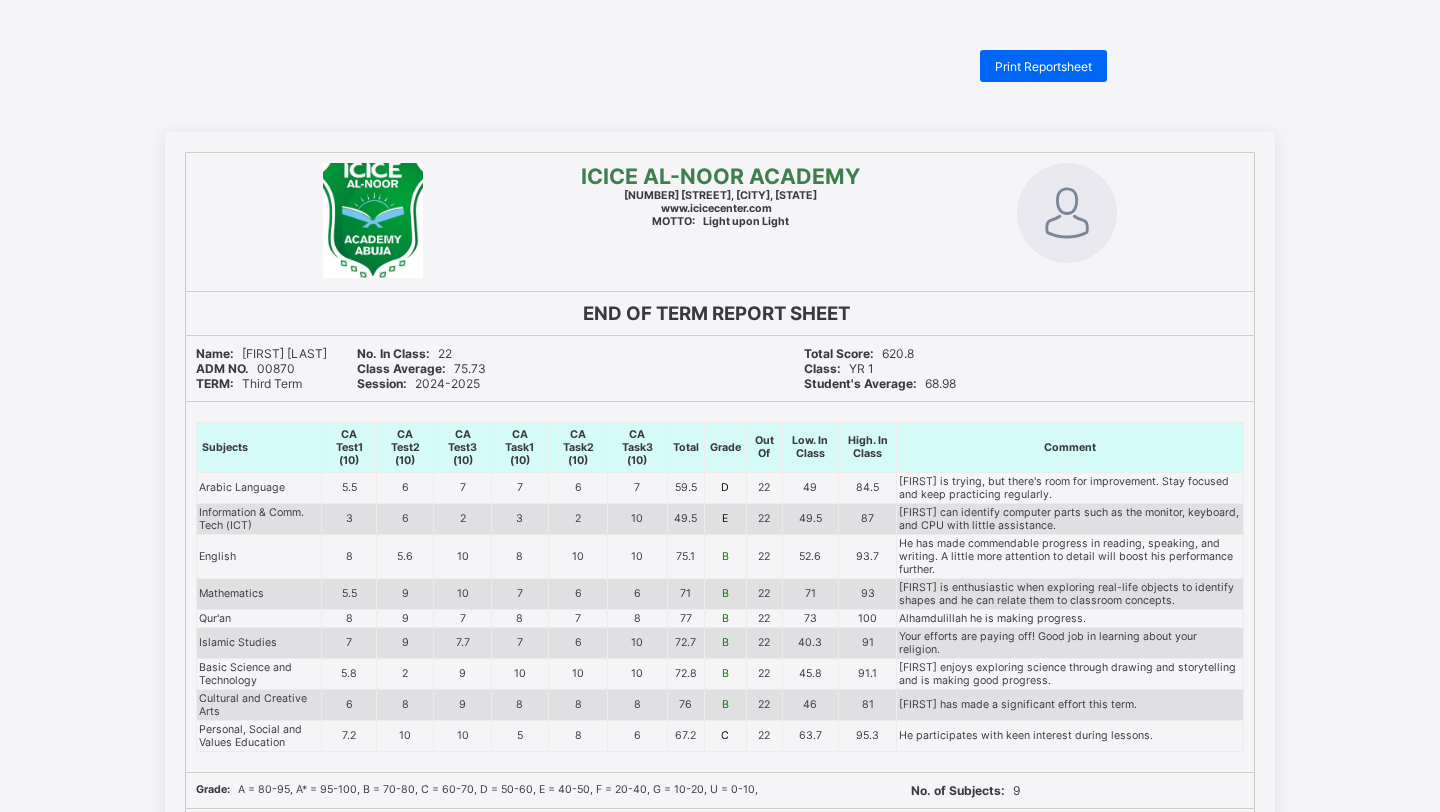scroll, scrollTop: 0, scrollLeft: 0, axis: both 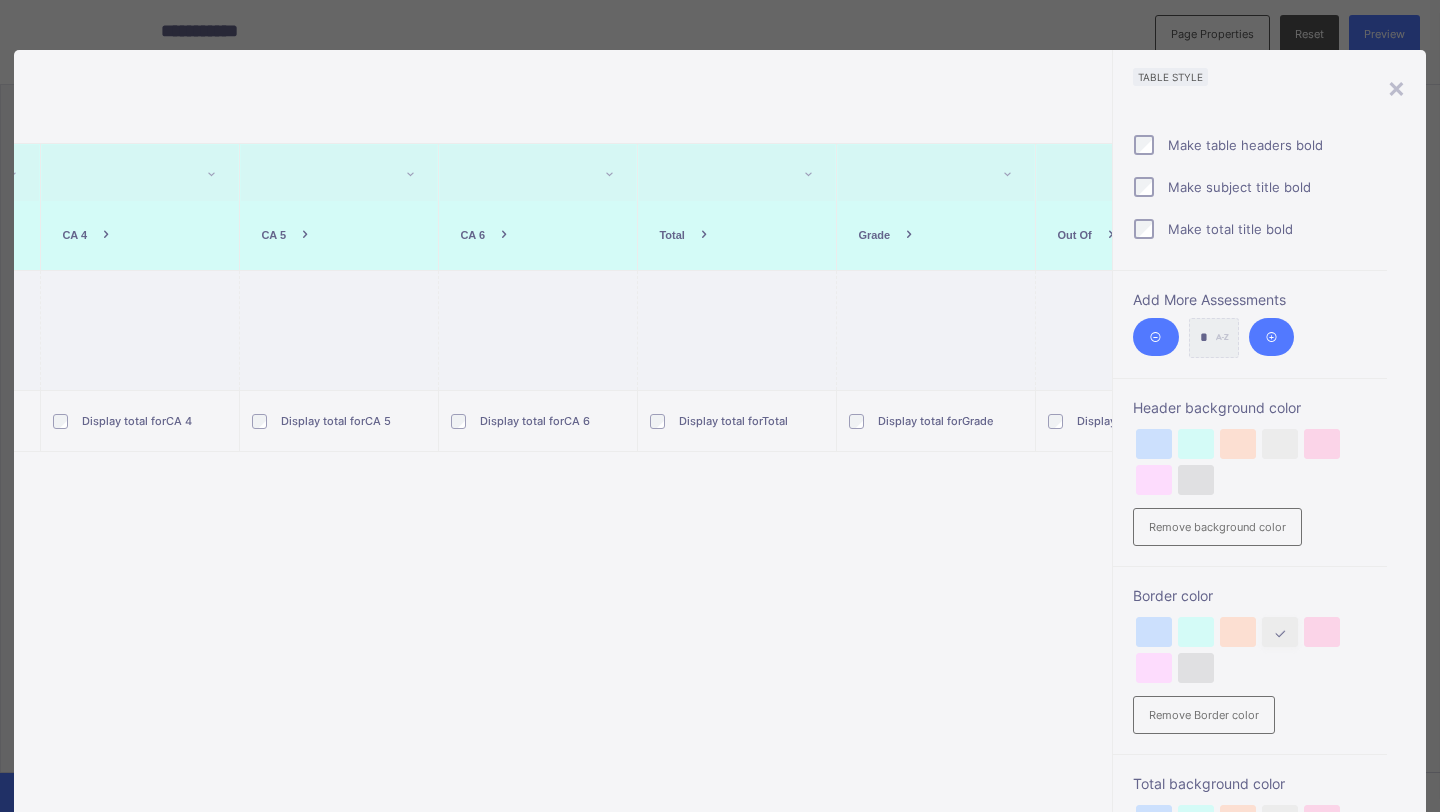 click at bounding box center (504, 235) 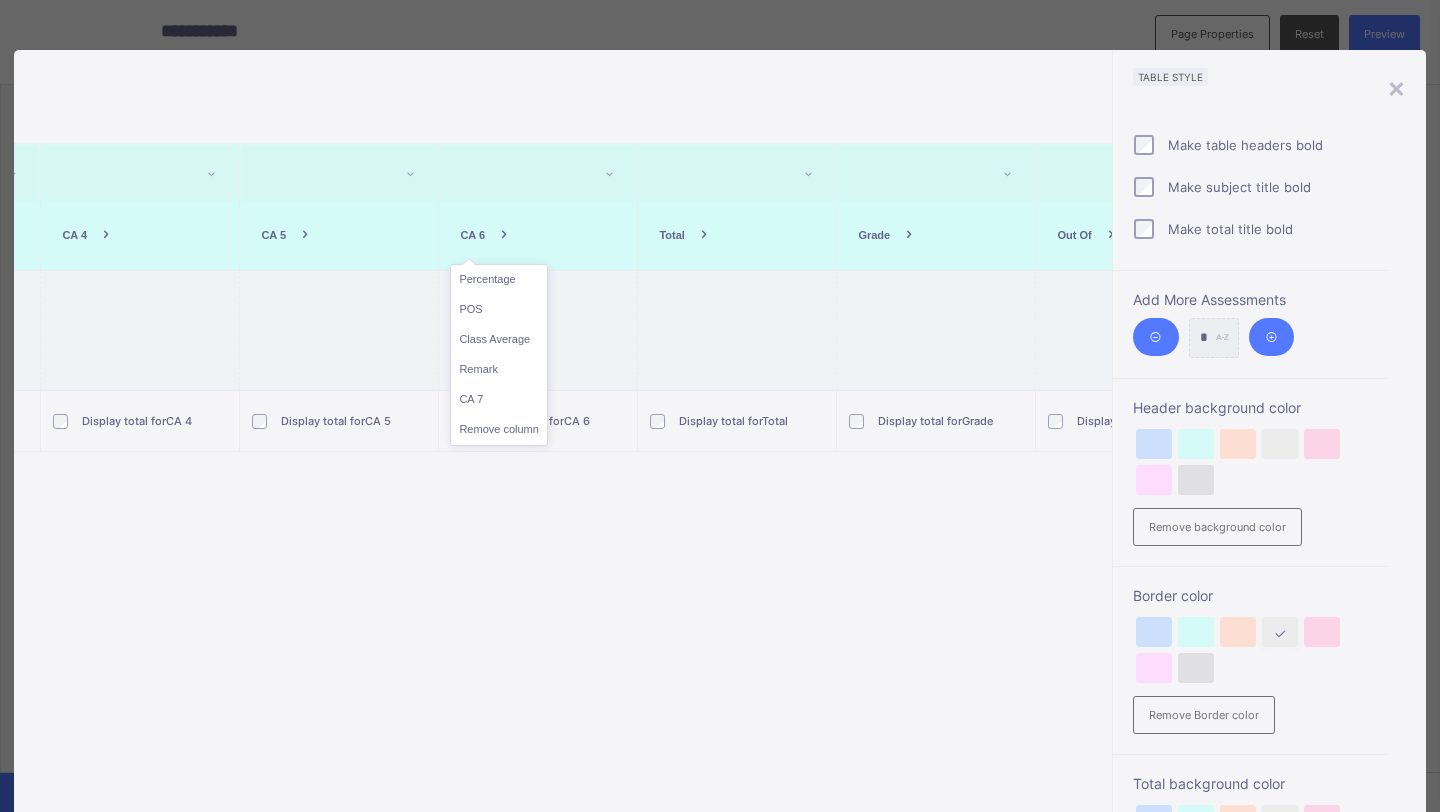 click at bounding box center [704, 235] 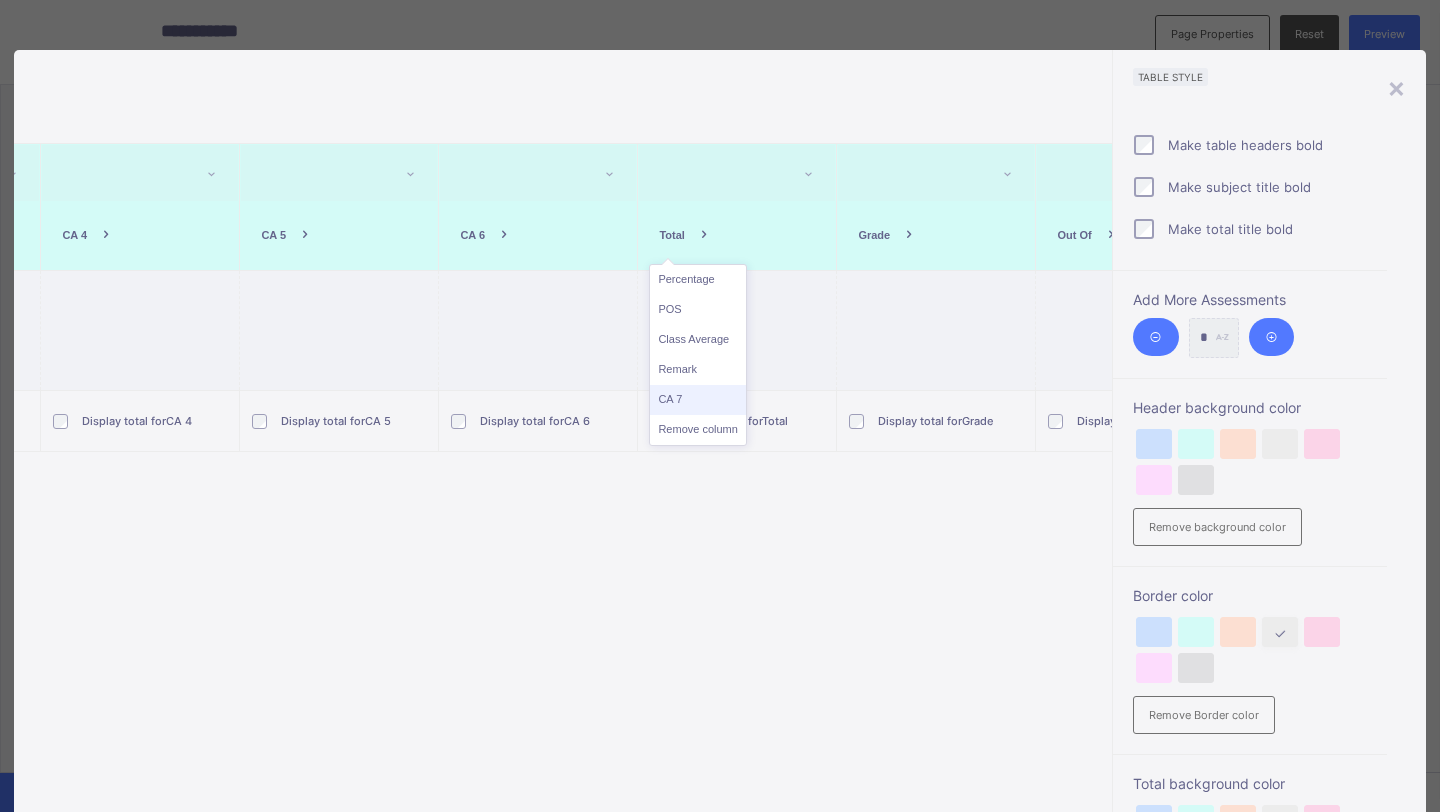 click on "CA 7" at bounding box center (697, 400) 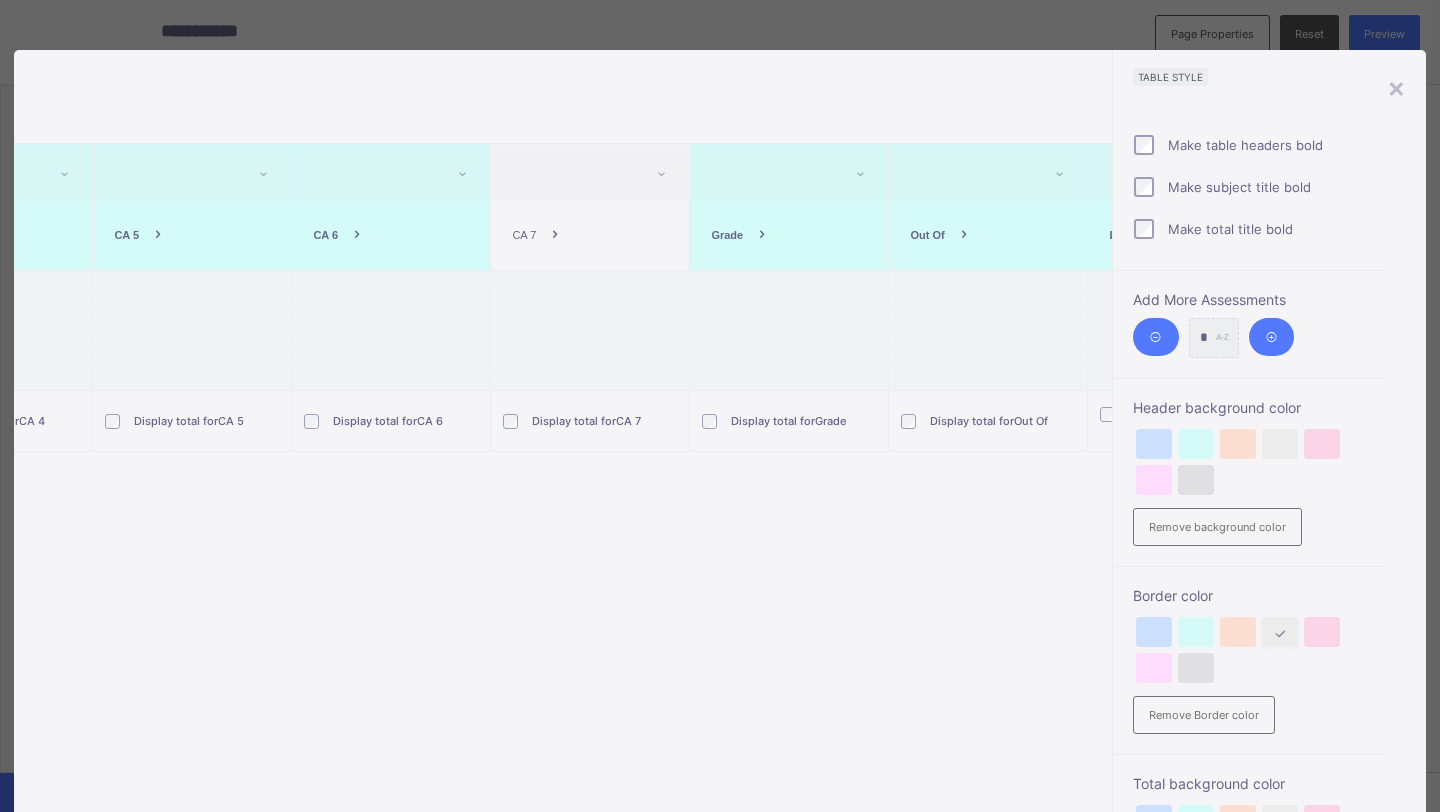 scroll, scrollTop: 0, scrollLeft: 1013, axis: horizontal 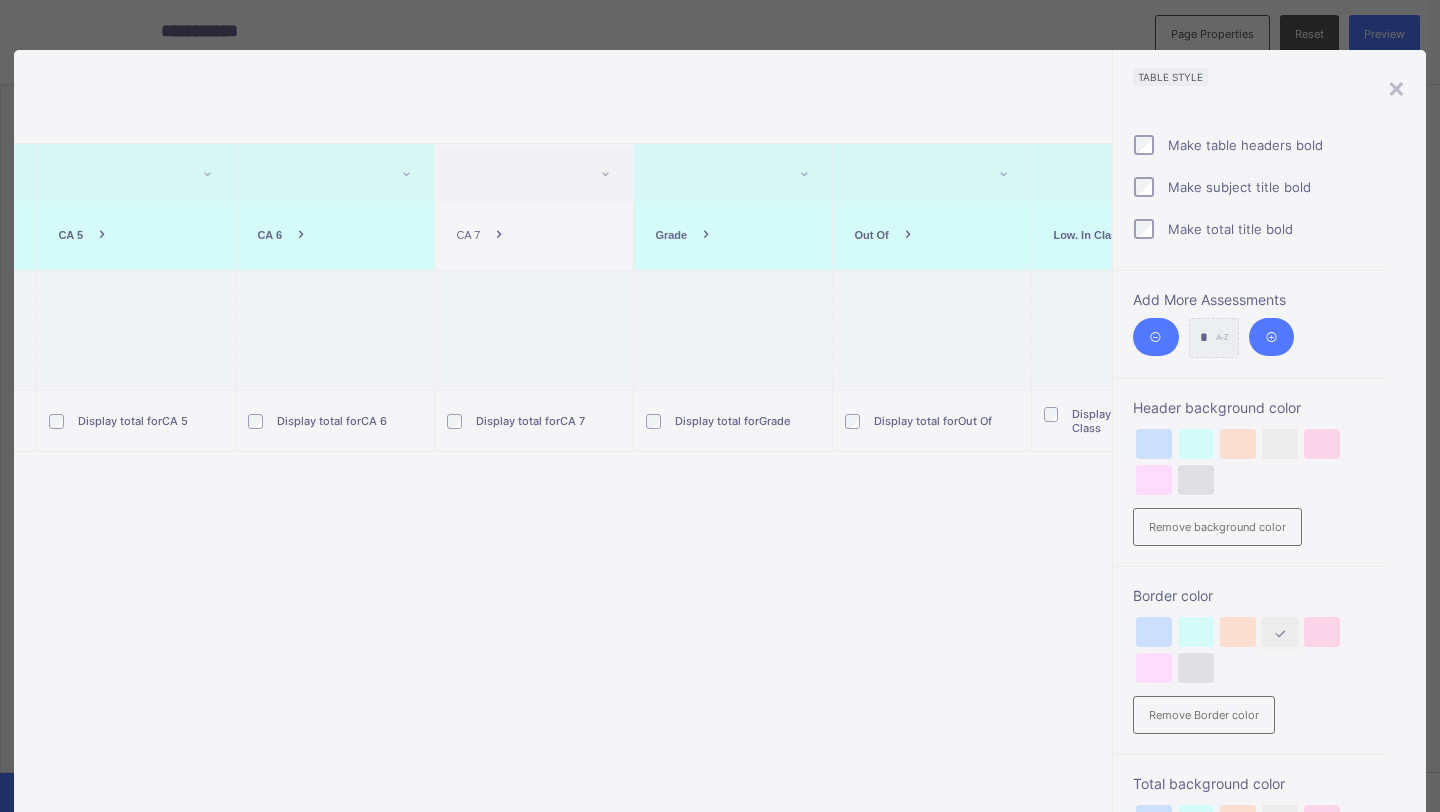click at bounding box center [706, 235] 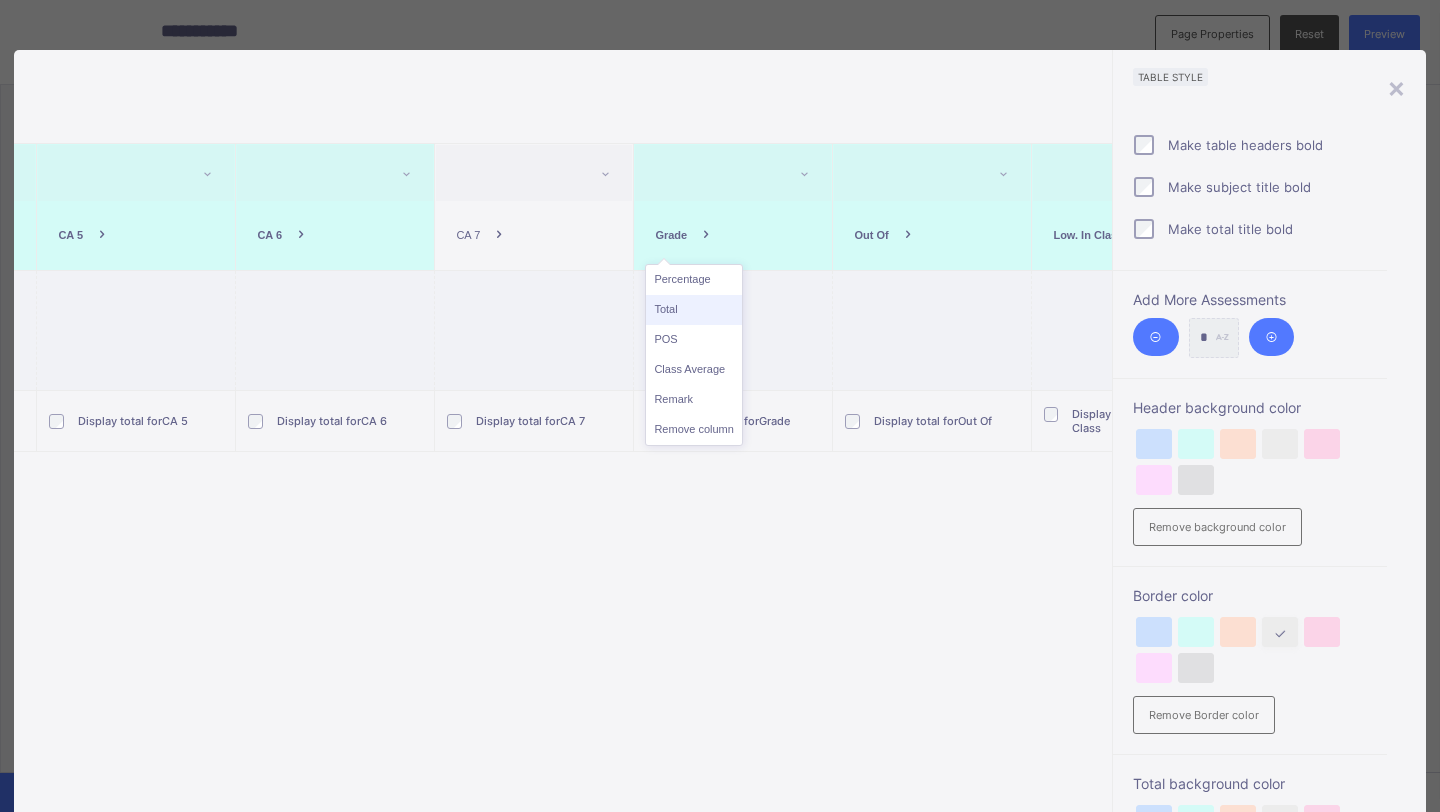 click on "Total" at bounding box center (693, 310) 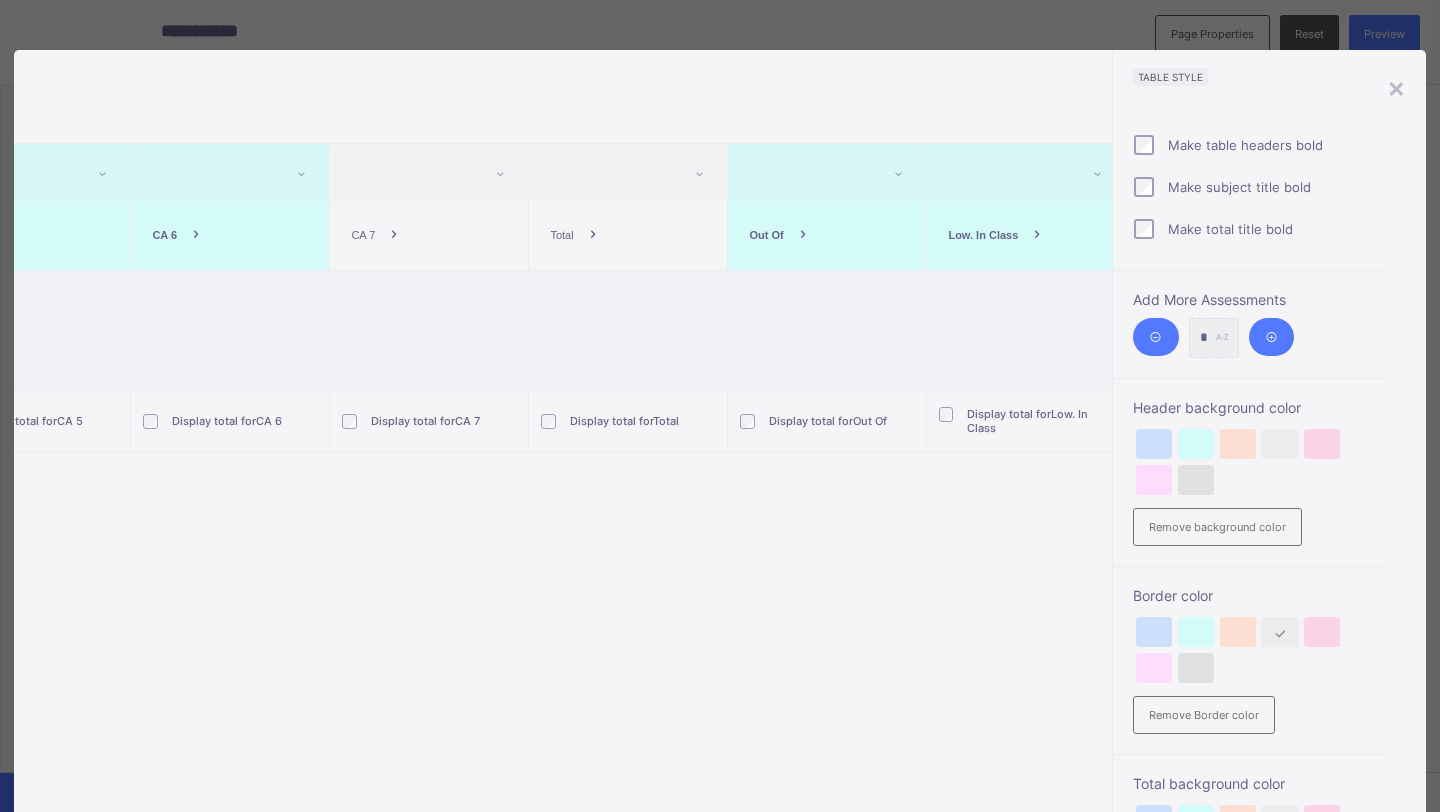 scroll, scrollTop: 0, scrollLeft: 1151, axis: horizontal 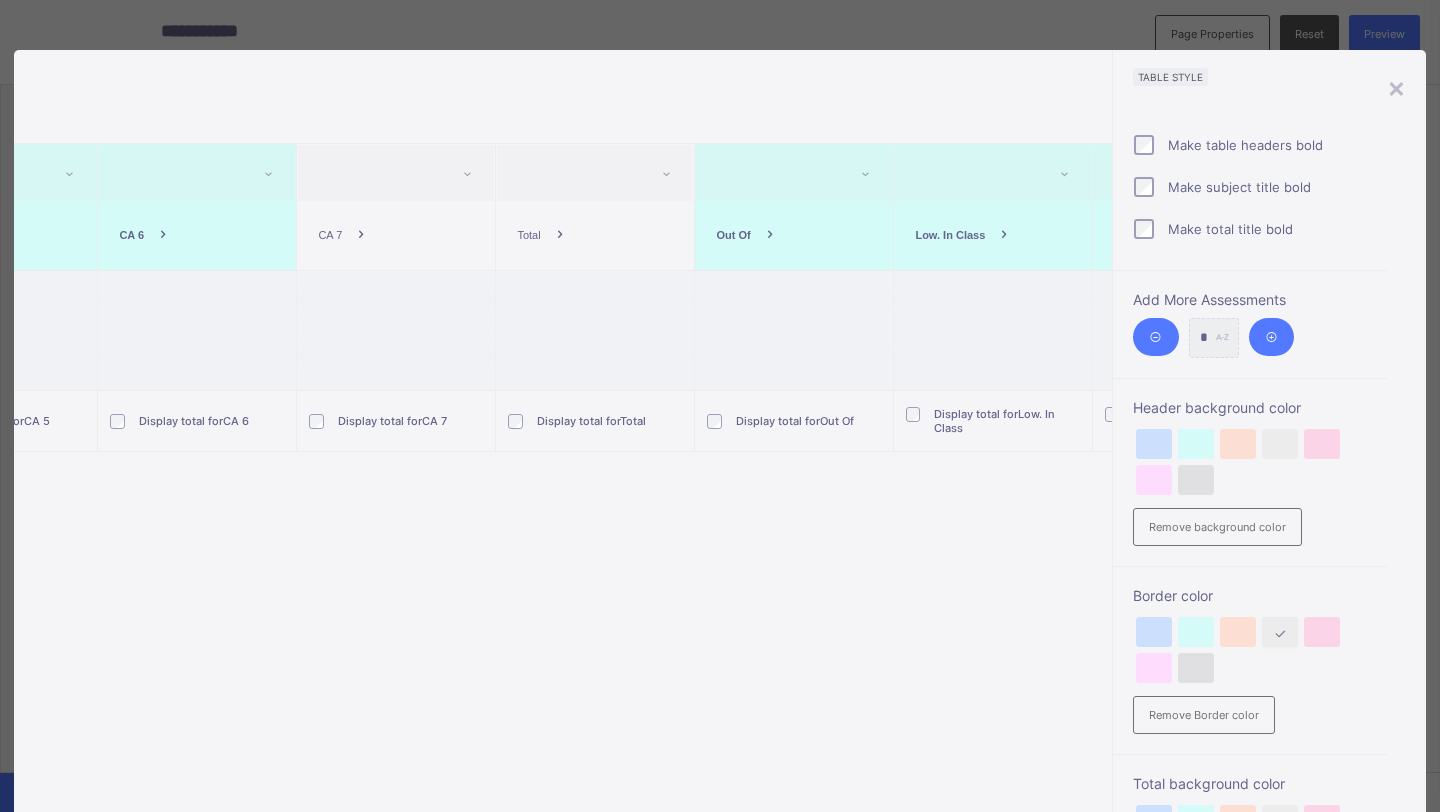 click at bounding box center (770, 235) 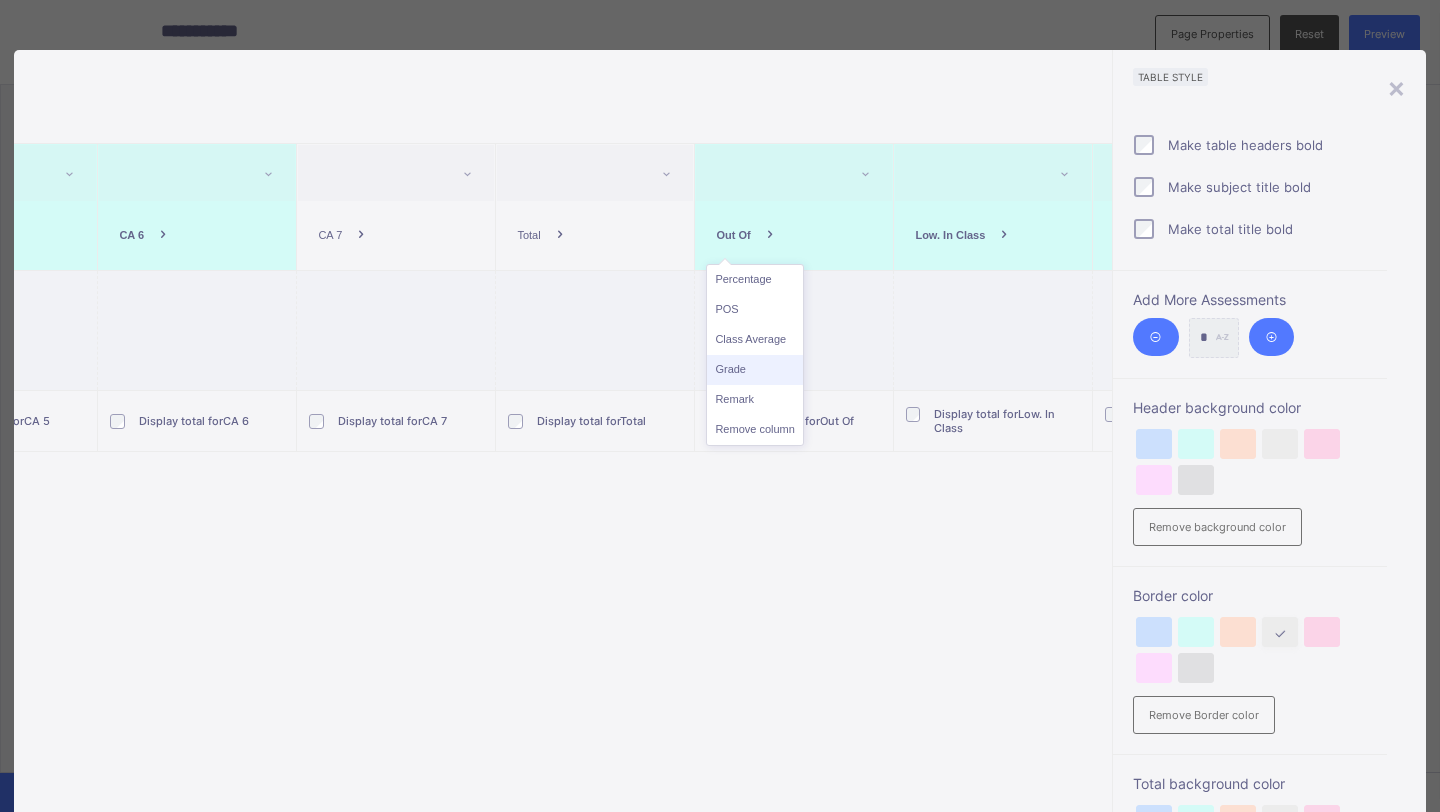 click on "Grade" at bounding box center [754, 370] 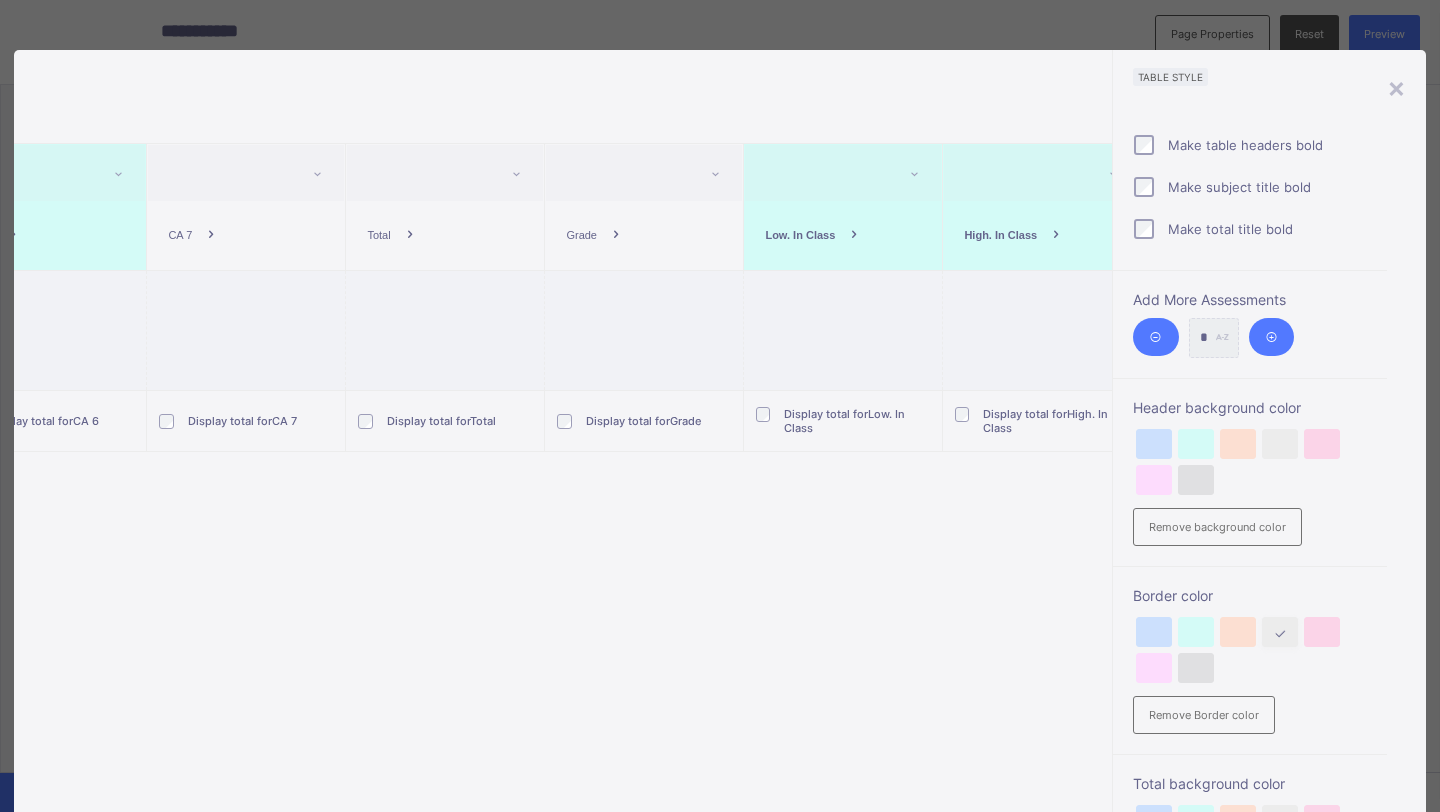 scroll, scrollTop: 0, scrollLeft: 1399, axis: horizontal 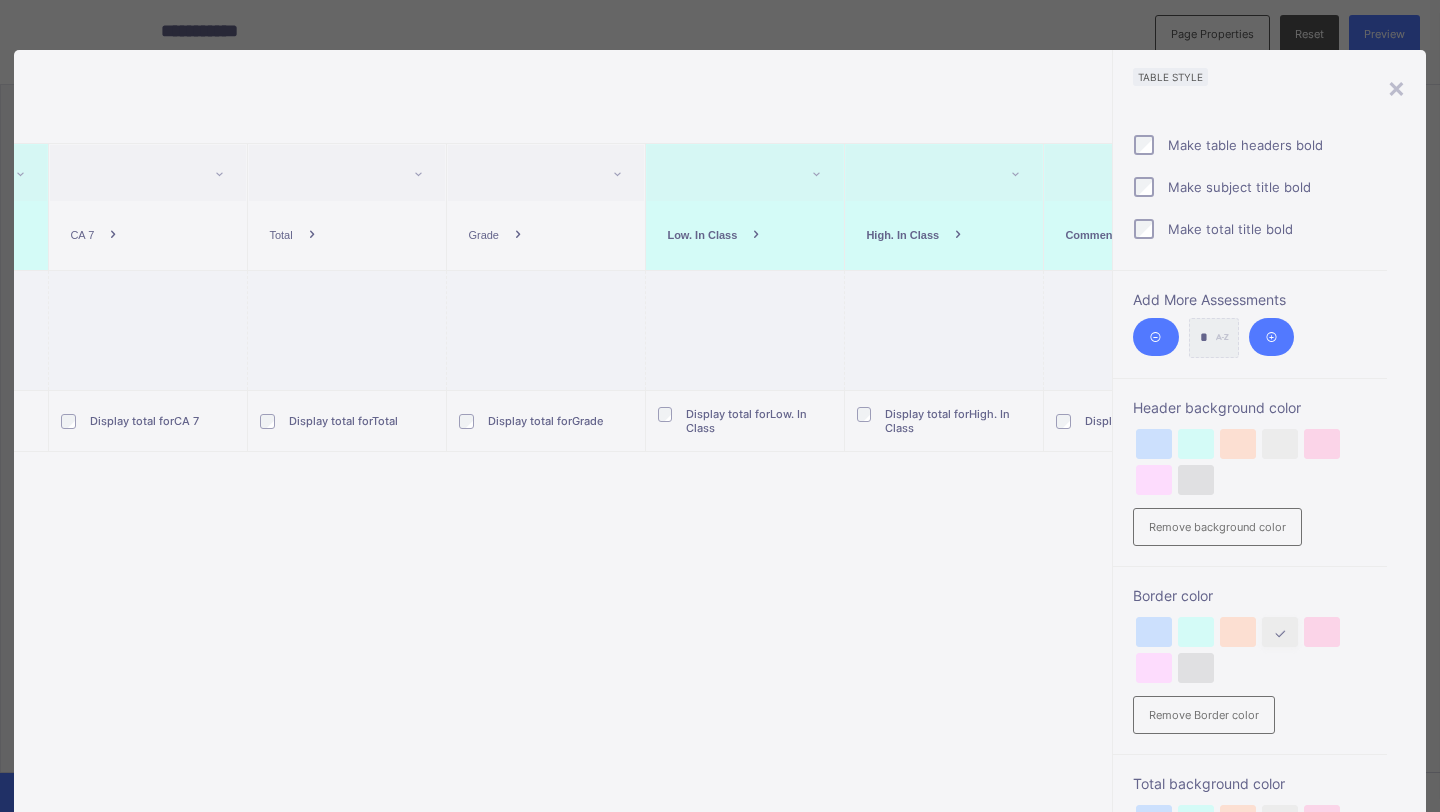 click at bounding box center (756, 235) 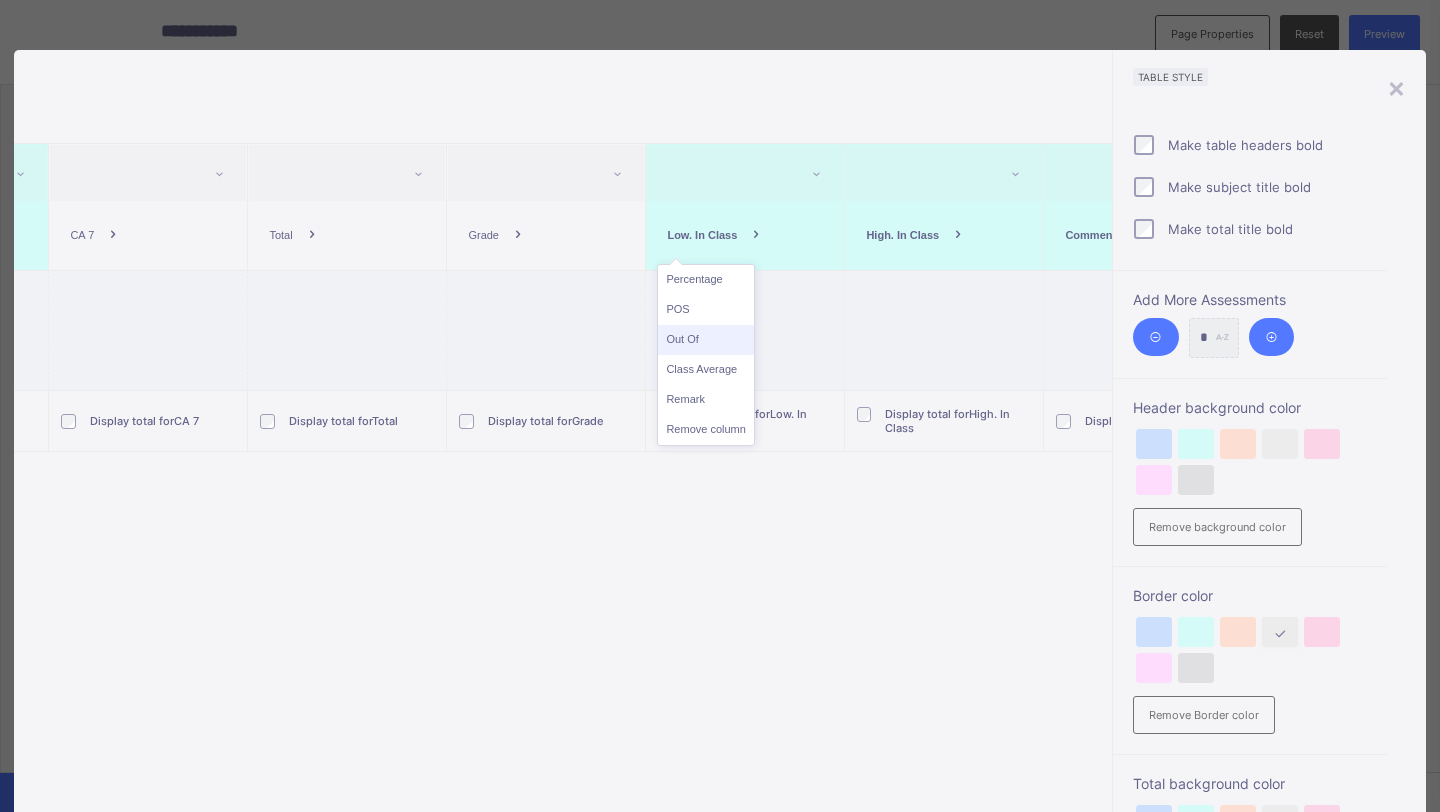 click on "Out Of" at bounding box center (705, 340) 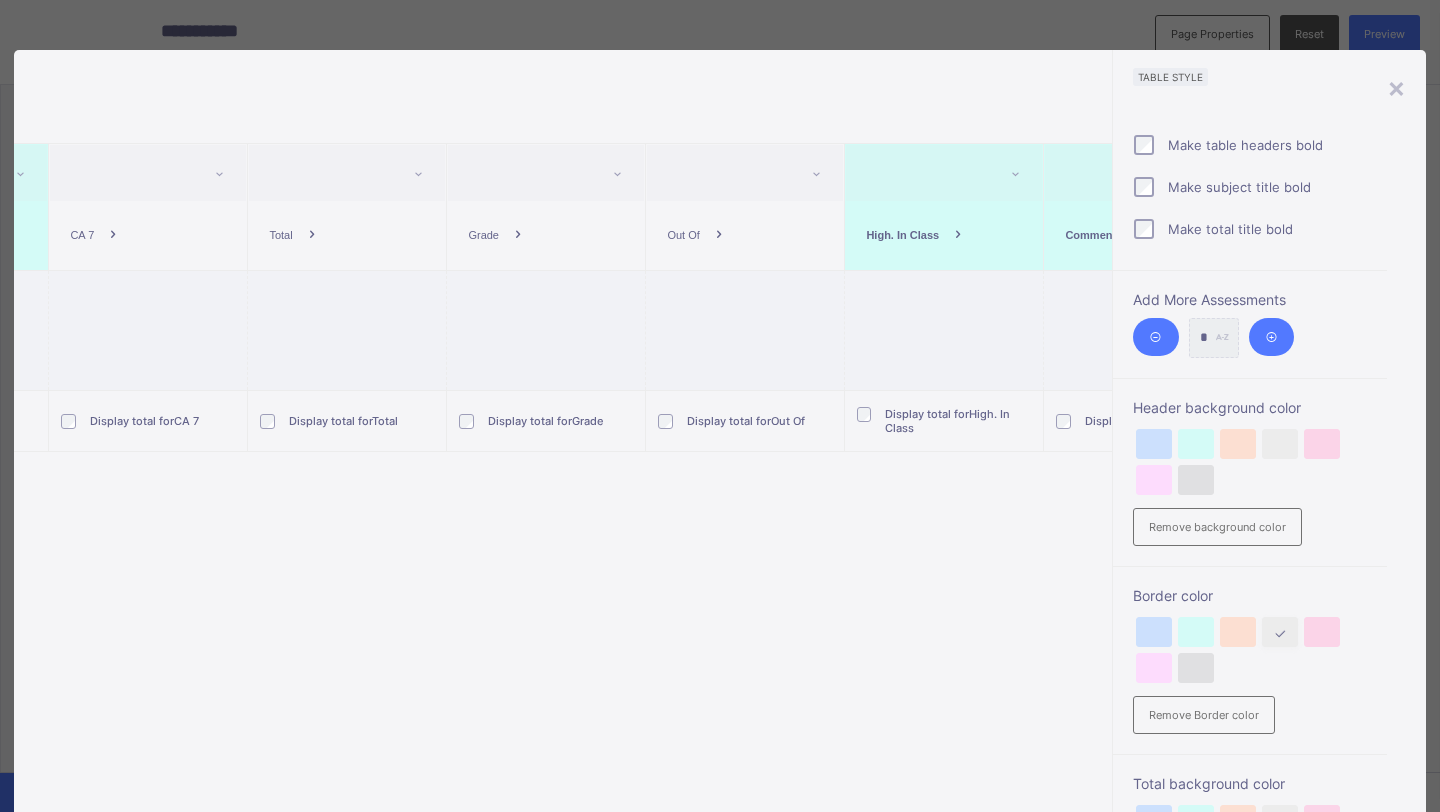 click at bounding box center (958, 235) 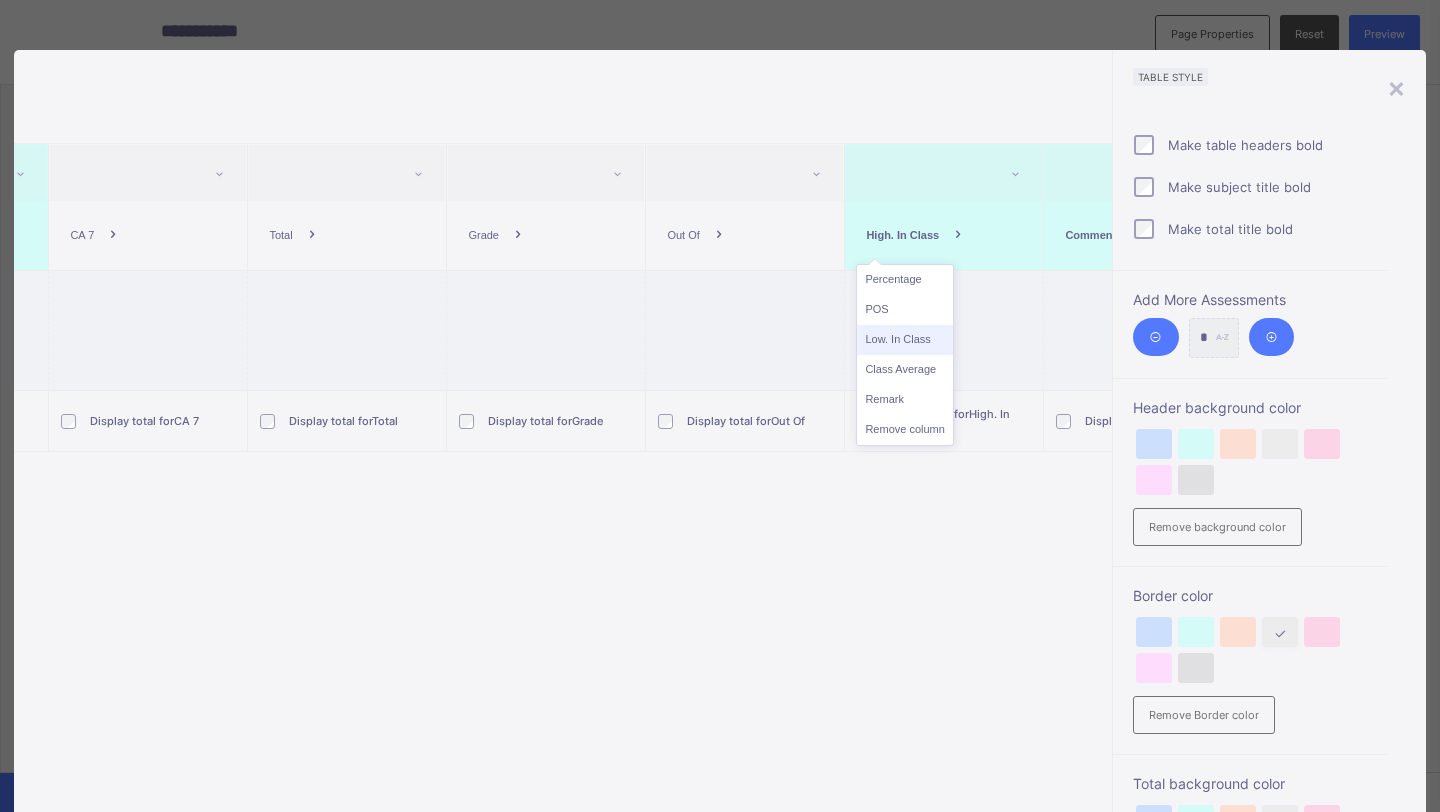 click on "Low. In Class" at bounding box center [904, 340] 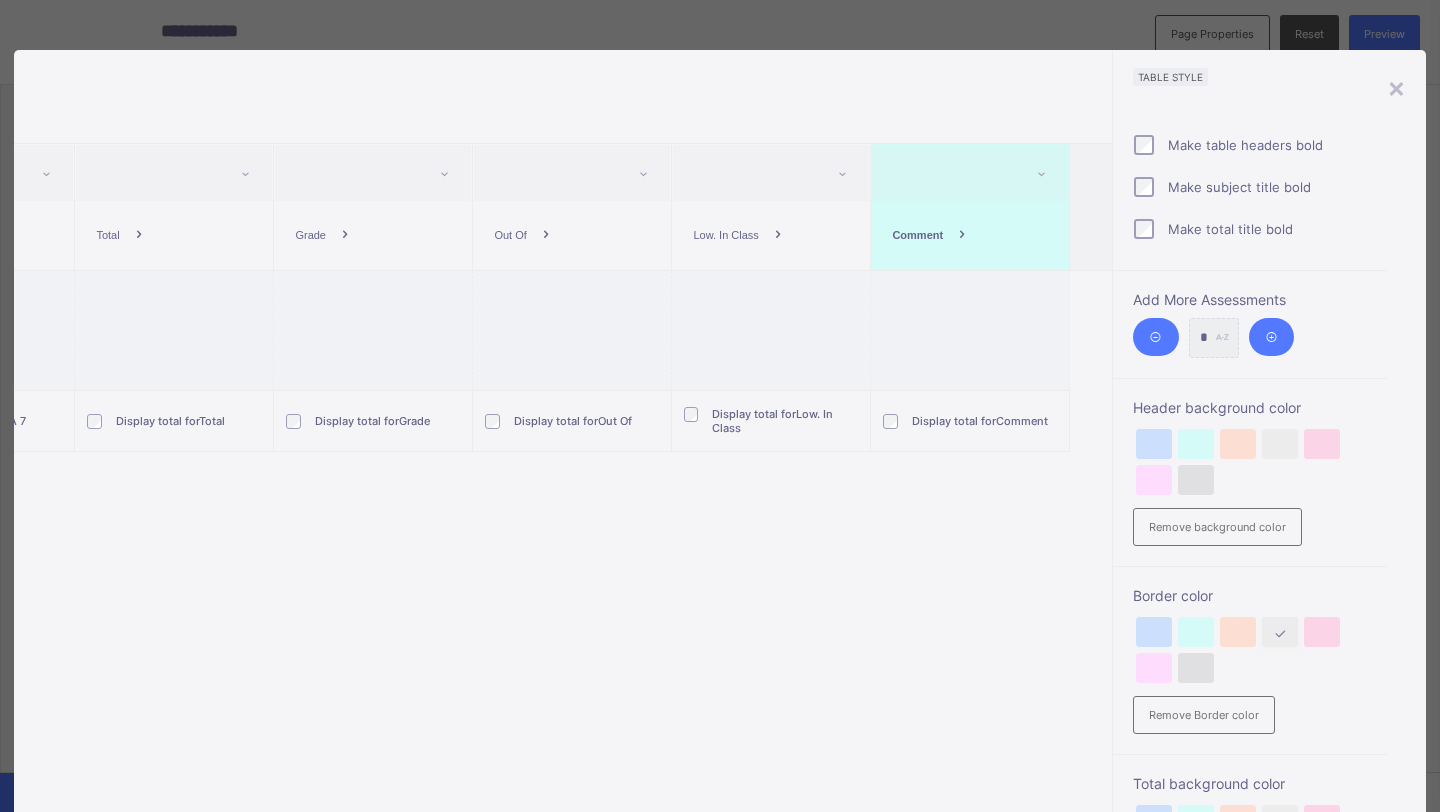 scroll, scrollTop: 0, scrollLeft: 1656, axis: horizontal 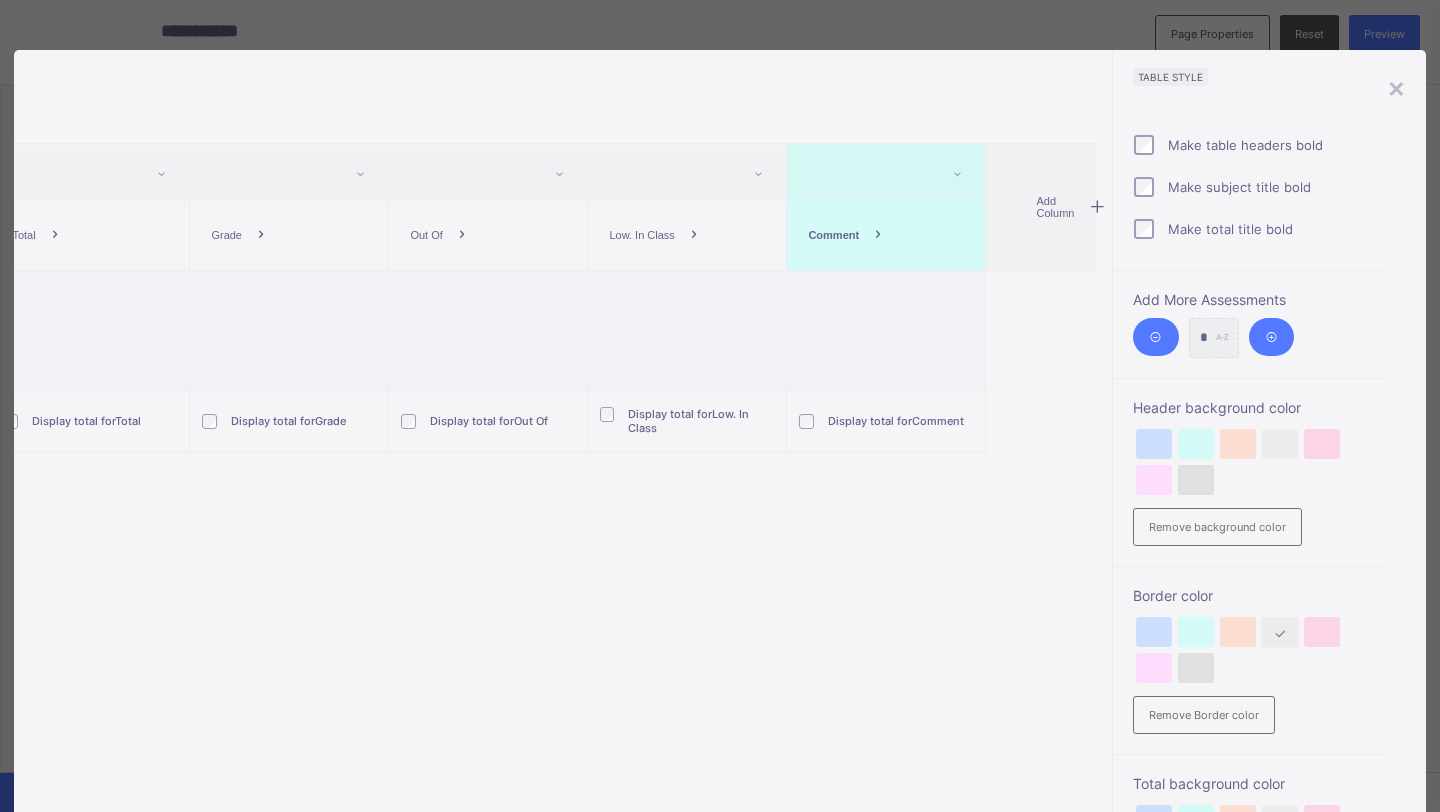 click at bounding box center [878, 235] 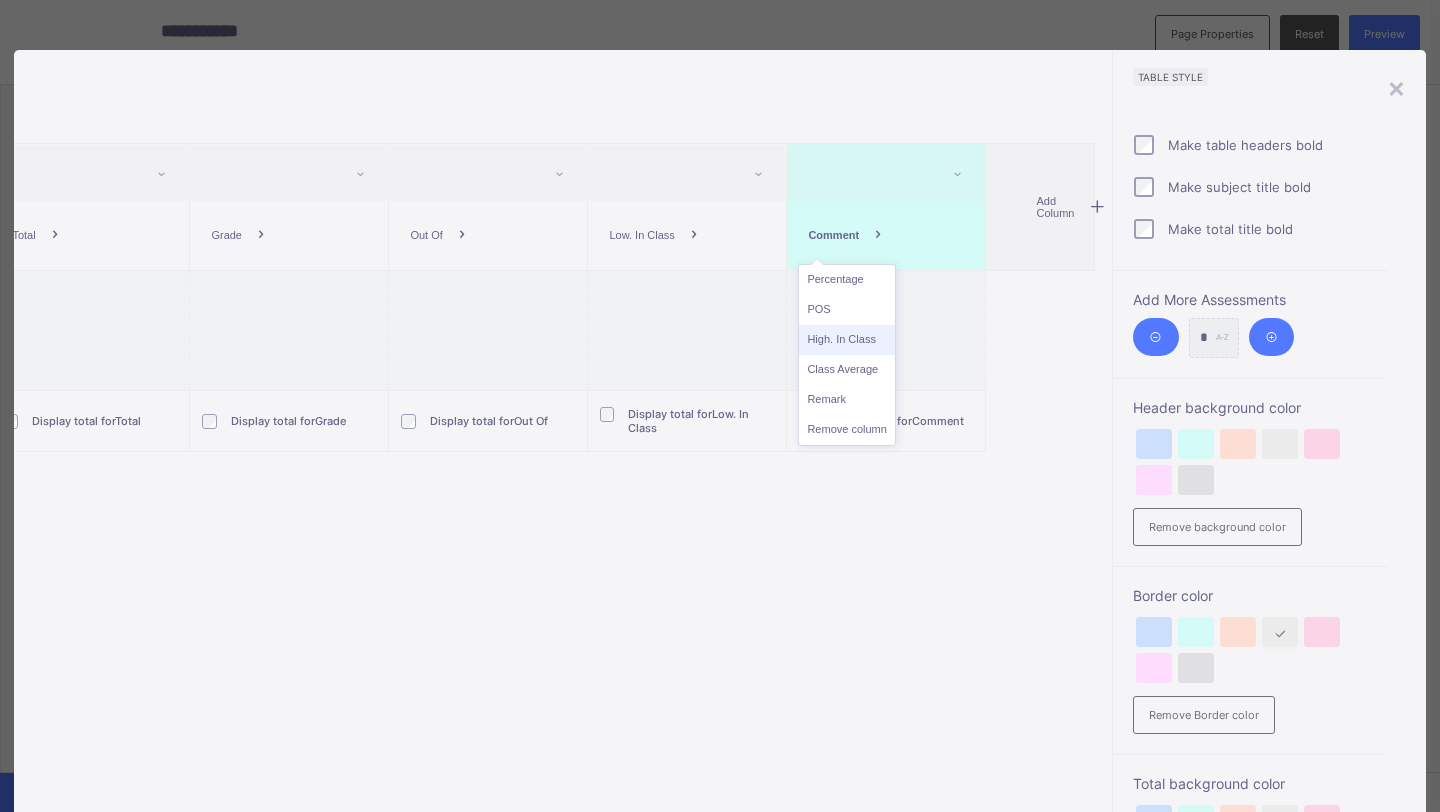 click on "High. In Class" at bounding box center (846, 340) 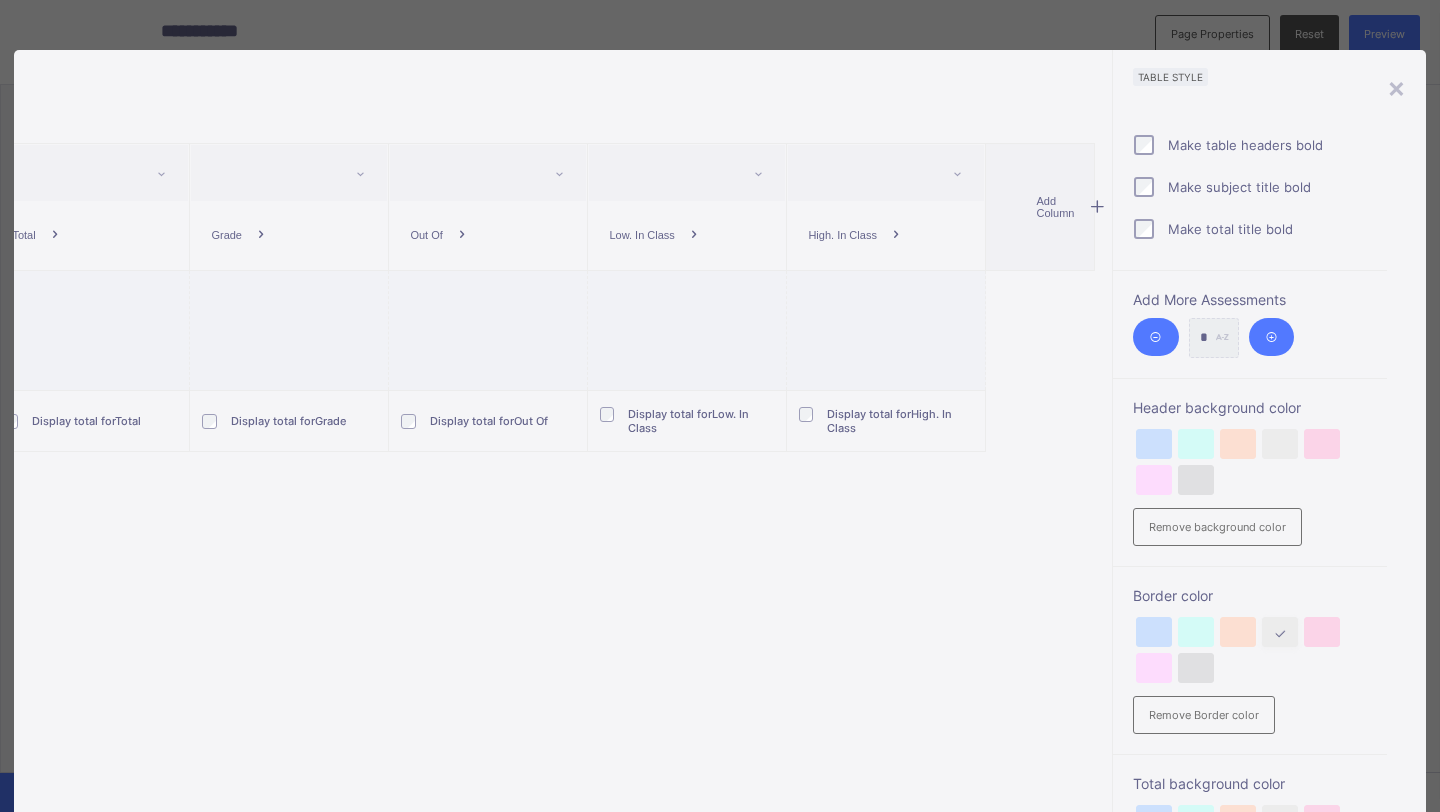 click at bounding box center (1098, 207) 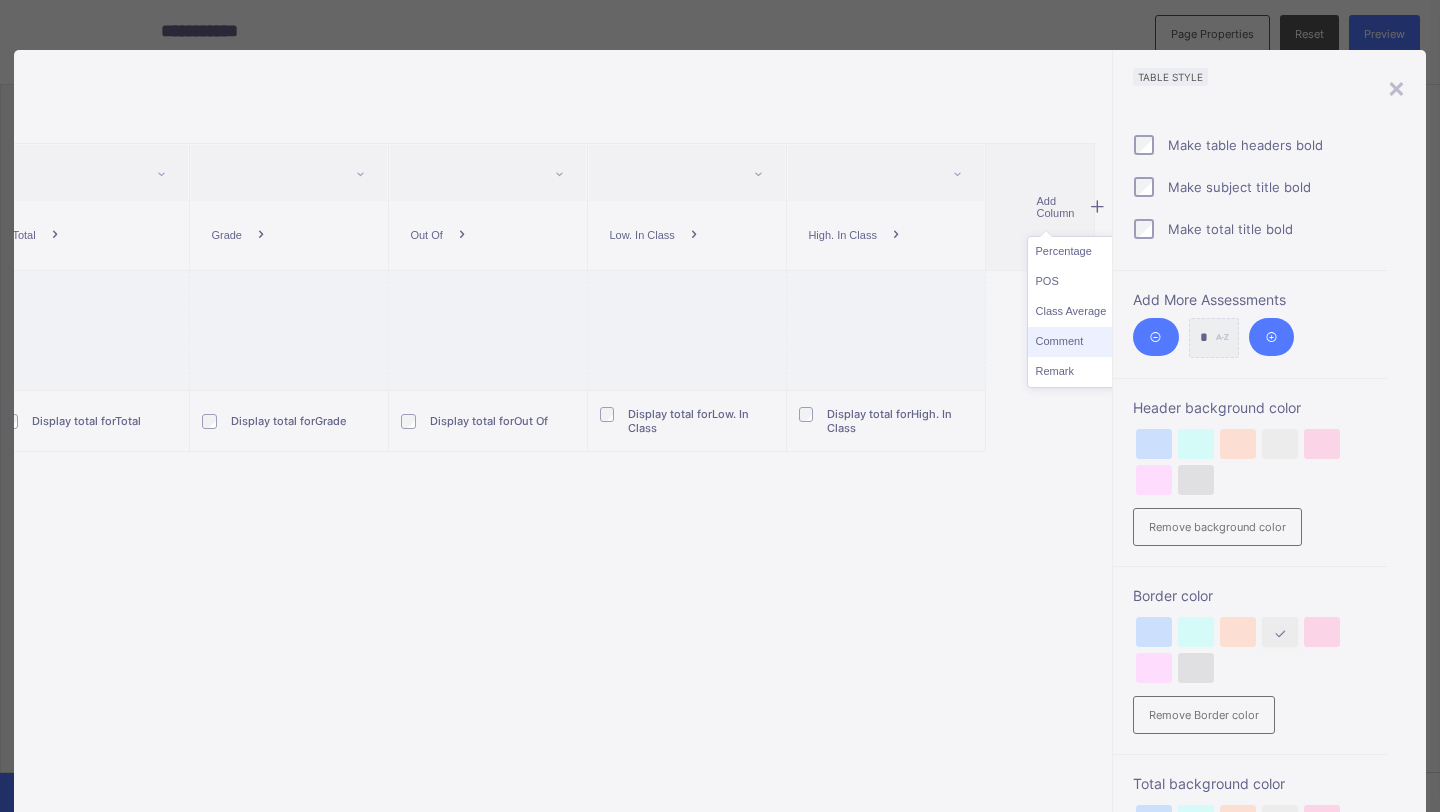 click on "Comment" at bounding box center (1071, 342) 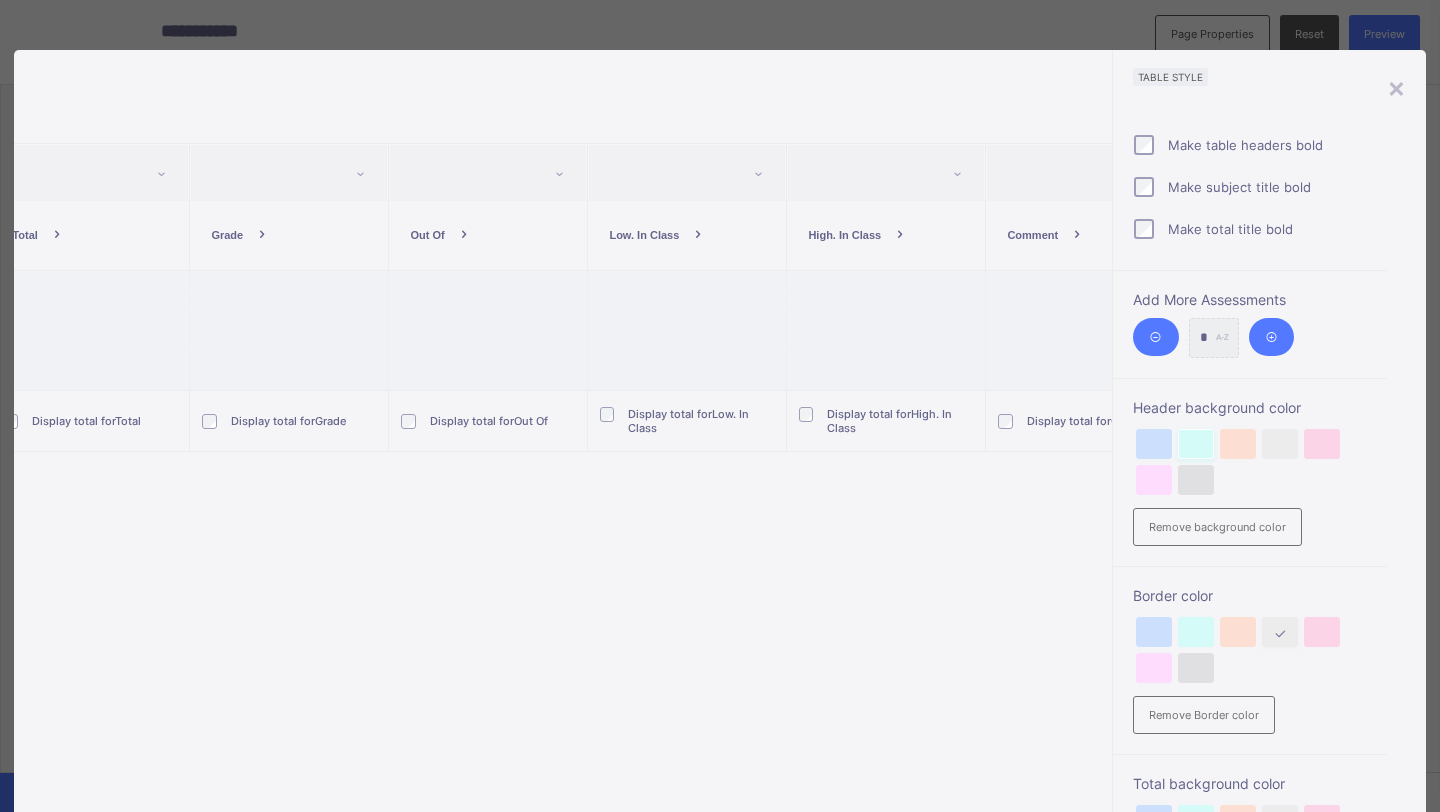 click at bounding box center [1196, 444] 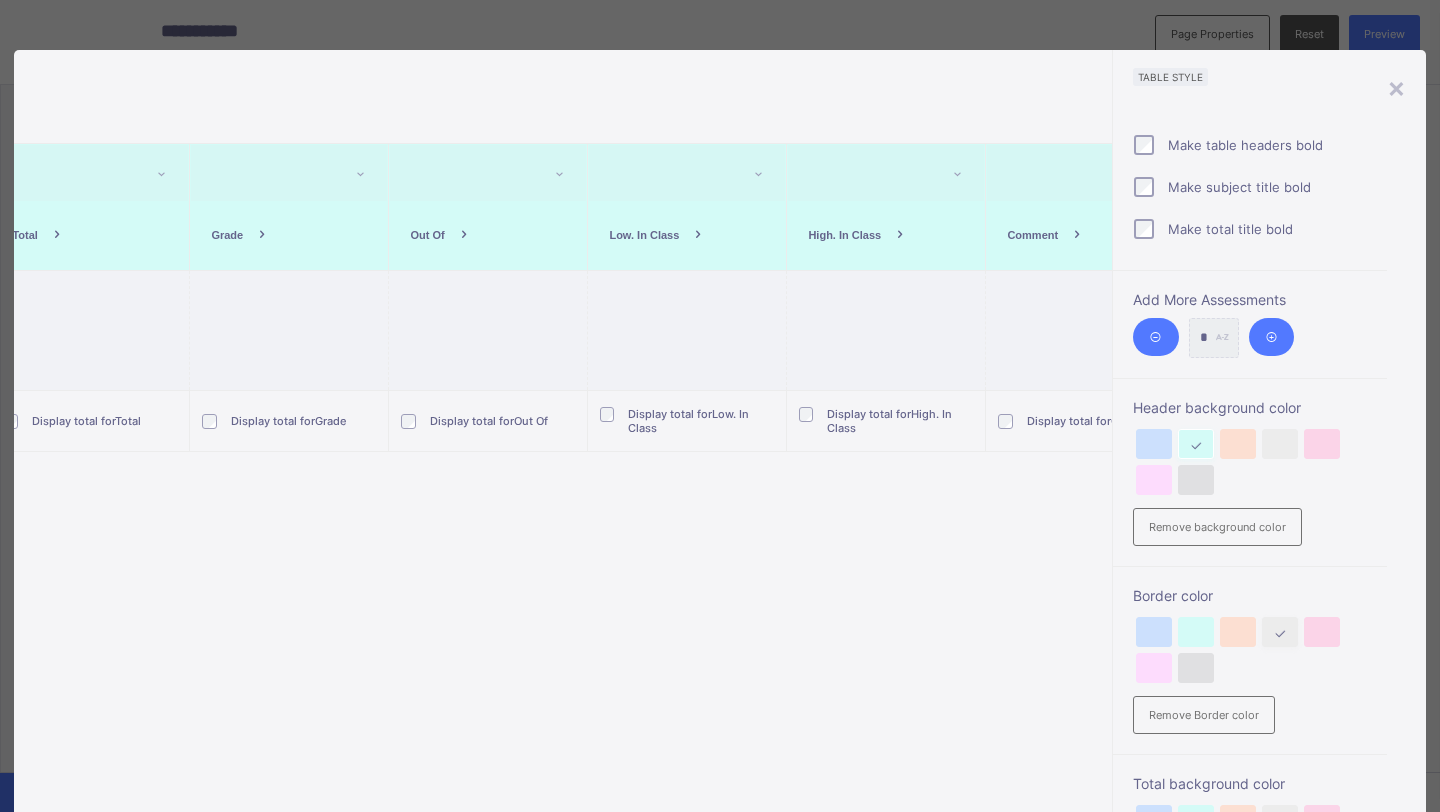 scroll, scrollTop: 453, scrollLeft: 0, axis: vertical 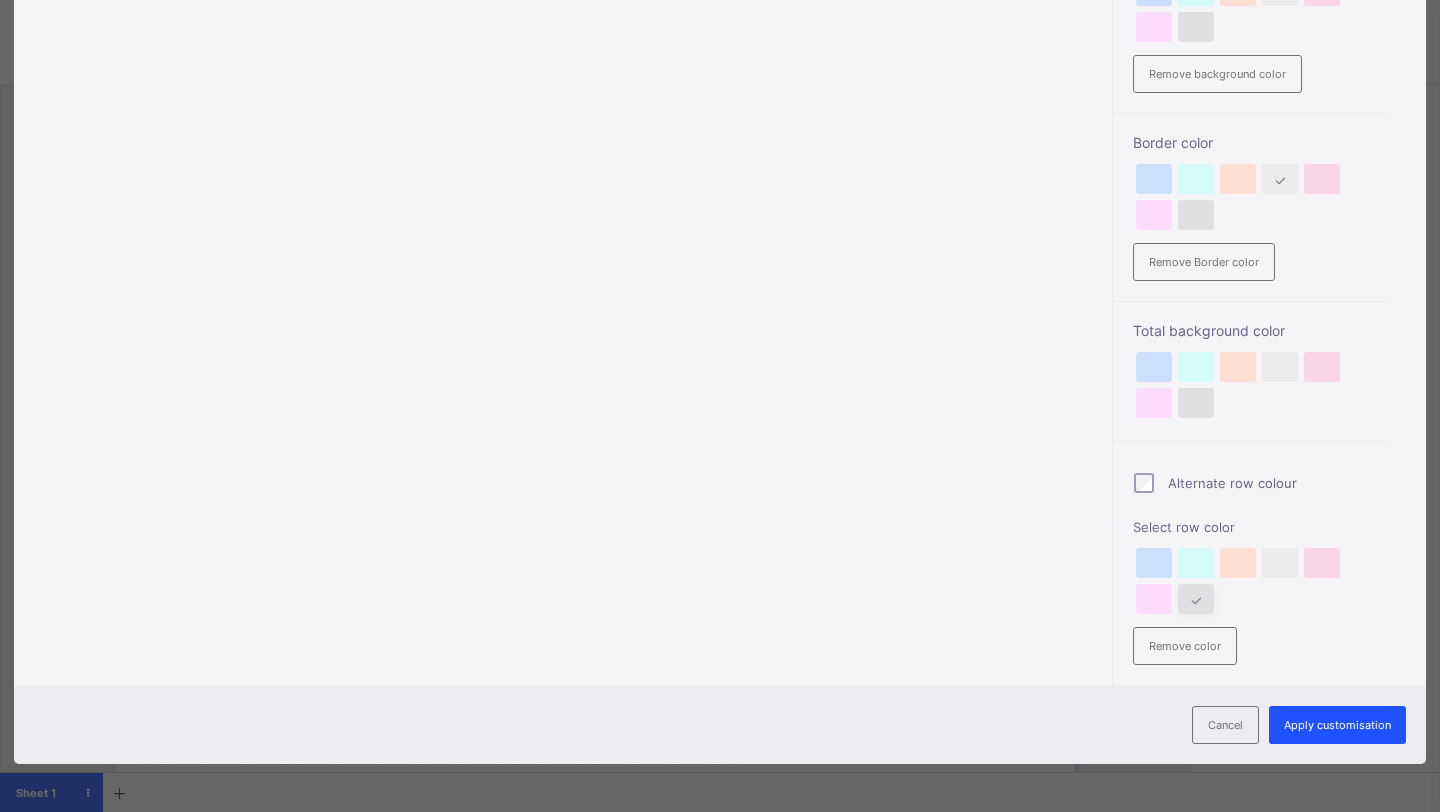 click on "Apply customisation" at bounding box center (1337, 725) 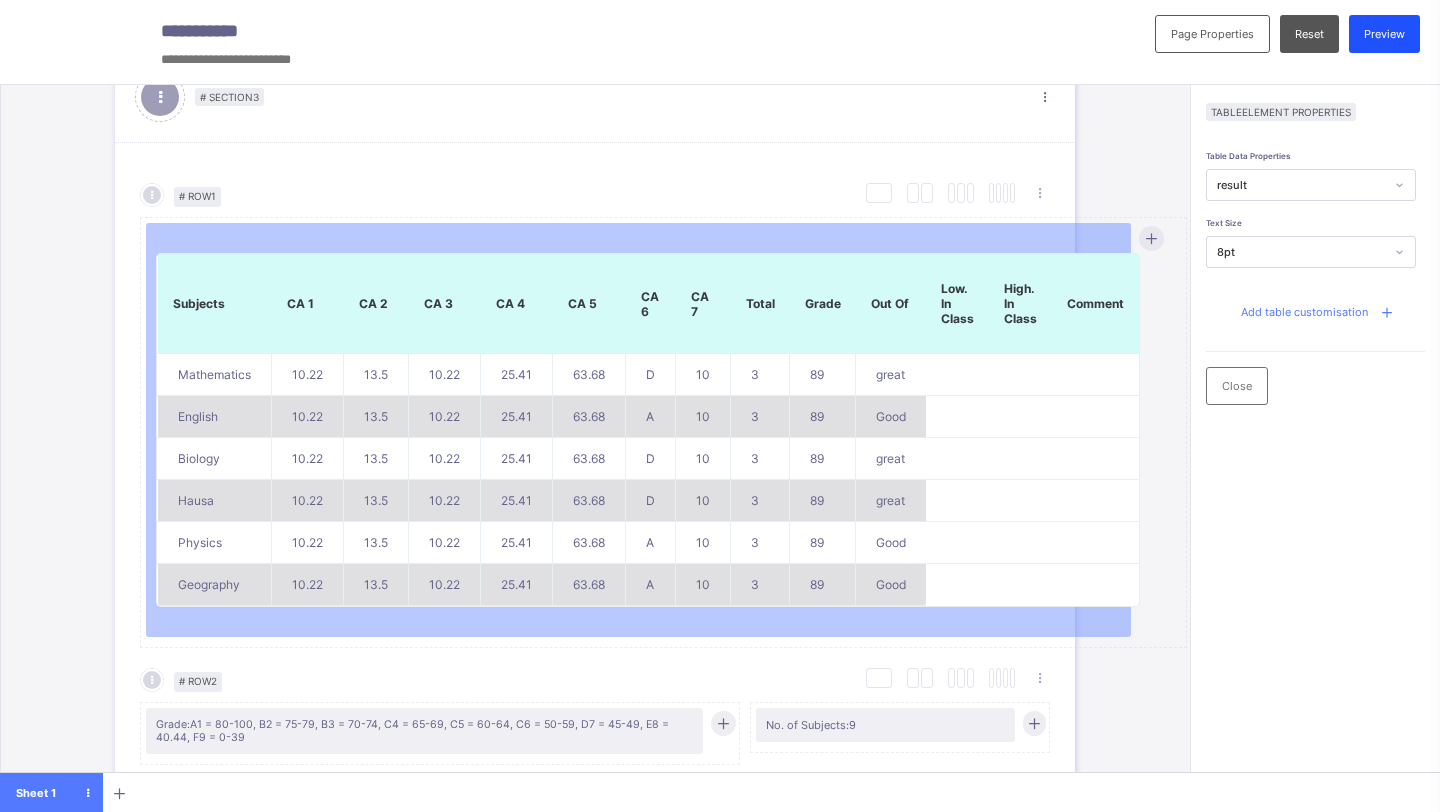 click on "Preview" at bounding box center (1384, 34) 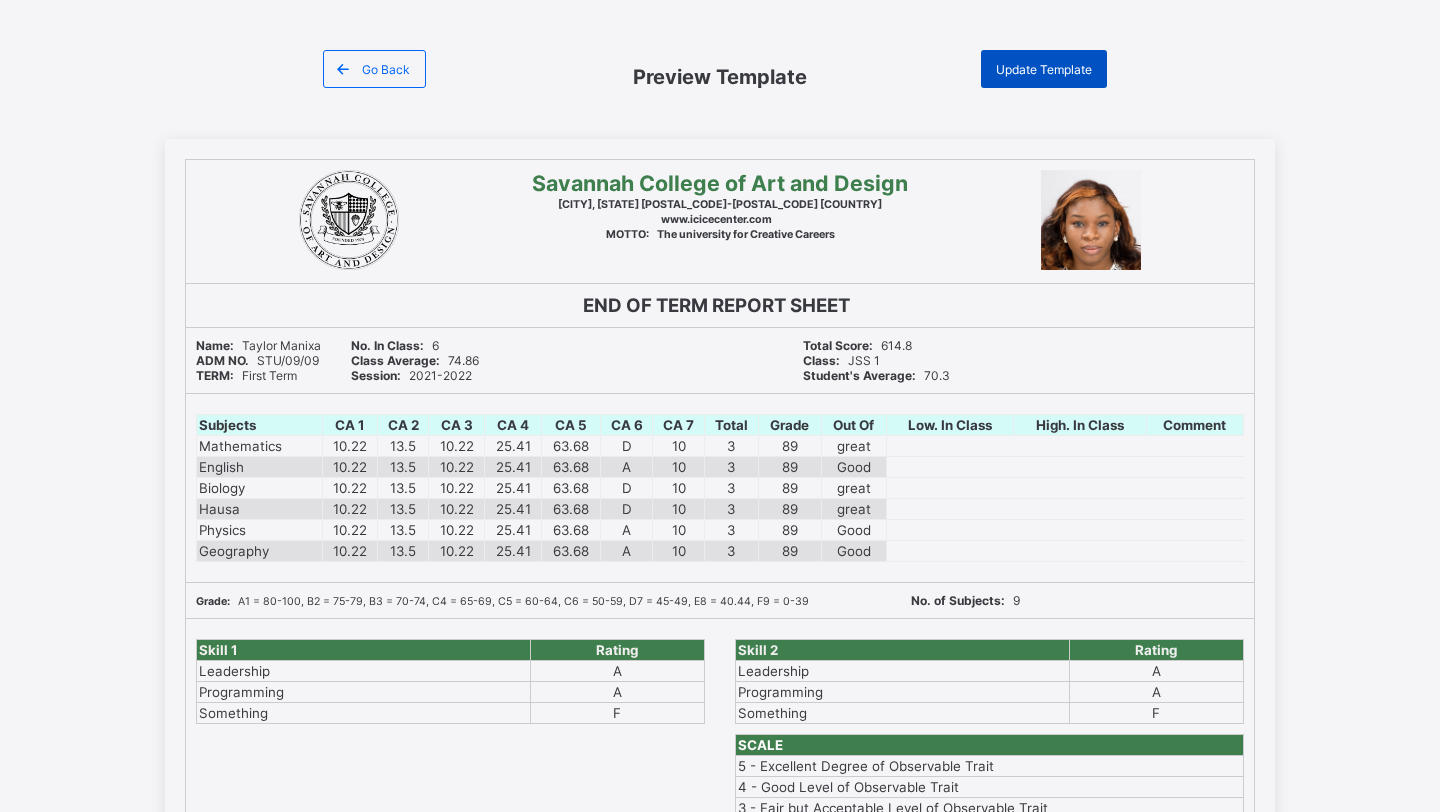 click on "Update Template" at bounding box center (1044, 69) 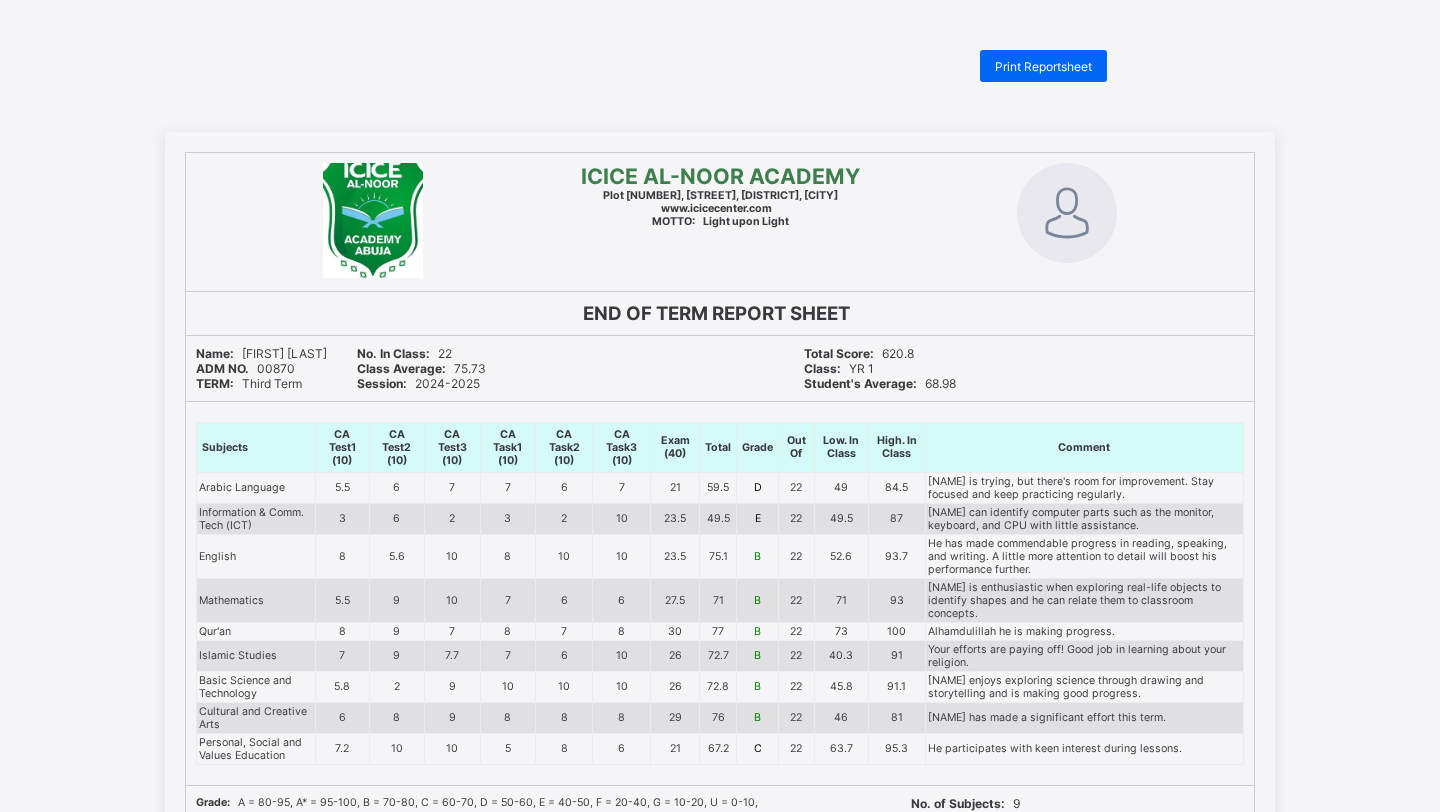 scroll, scrollTop: 0, scrollLeft: 0, axis: both 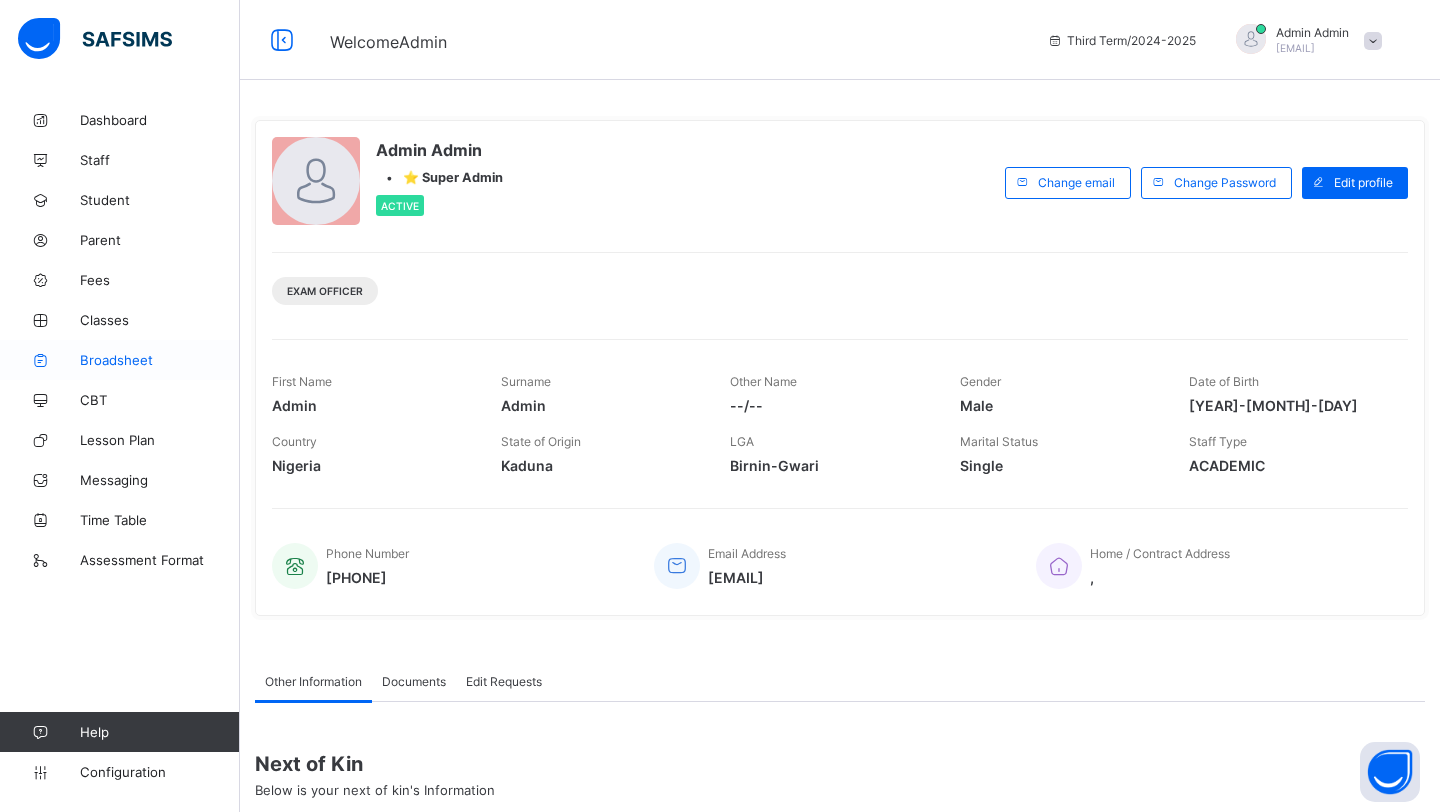 click on "Broadsheet" at bounding box center [160, 360] 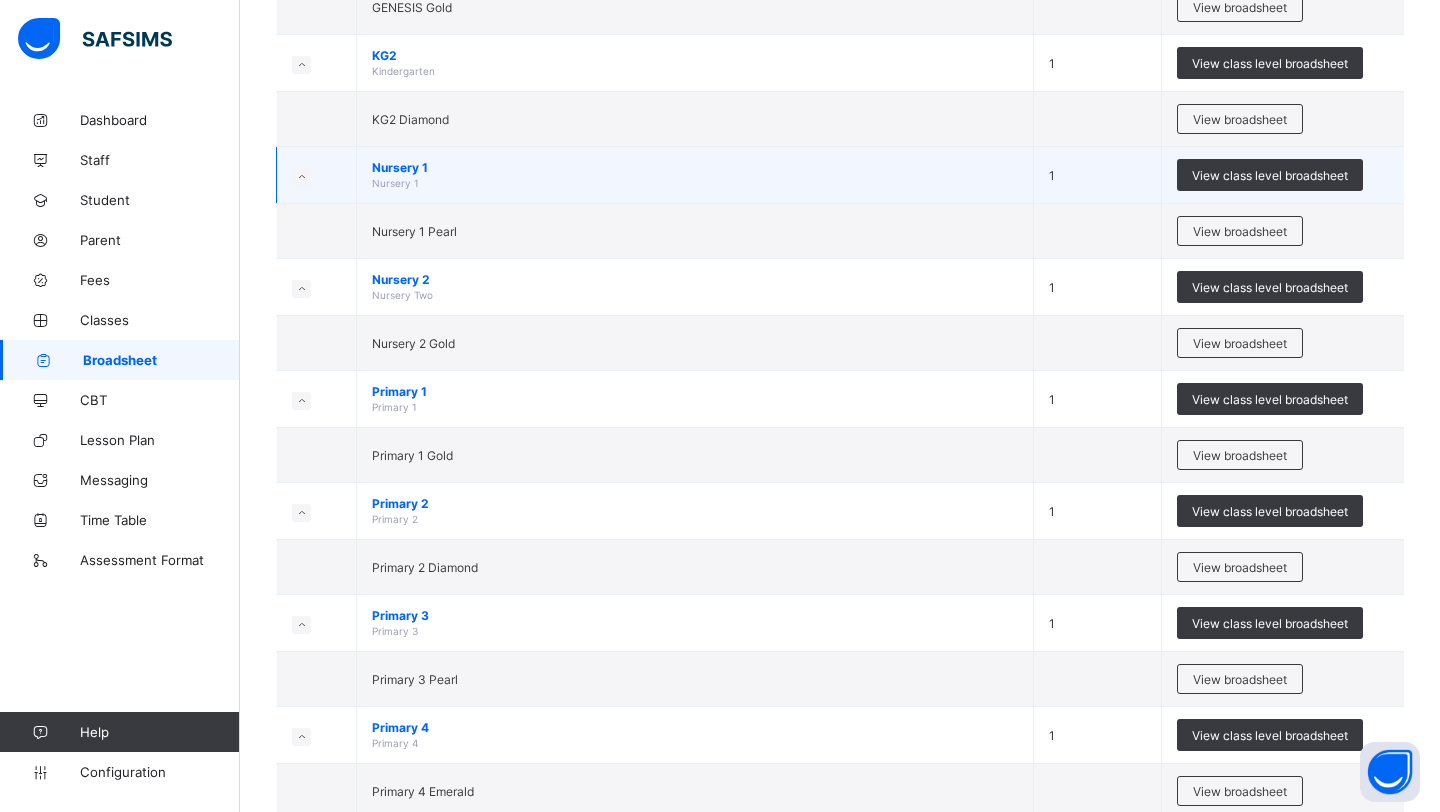 scroll, scrollTop: 438, scrollLeft: 0, axis: vertical 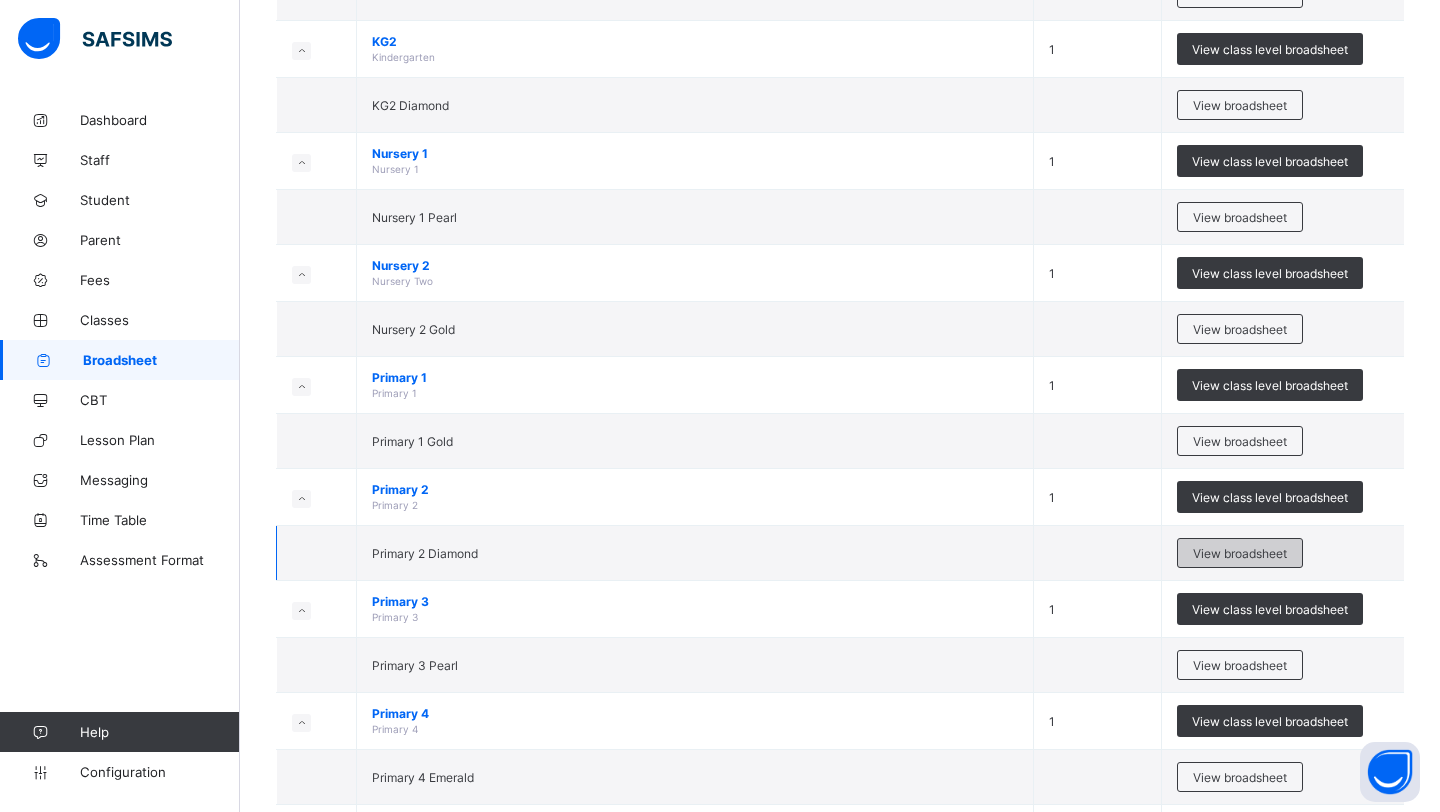 click on "View broadsheet" at bounding box center [1240, 553] 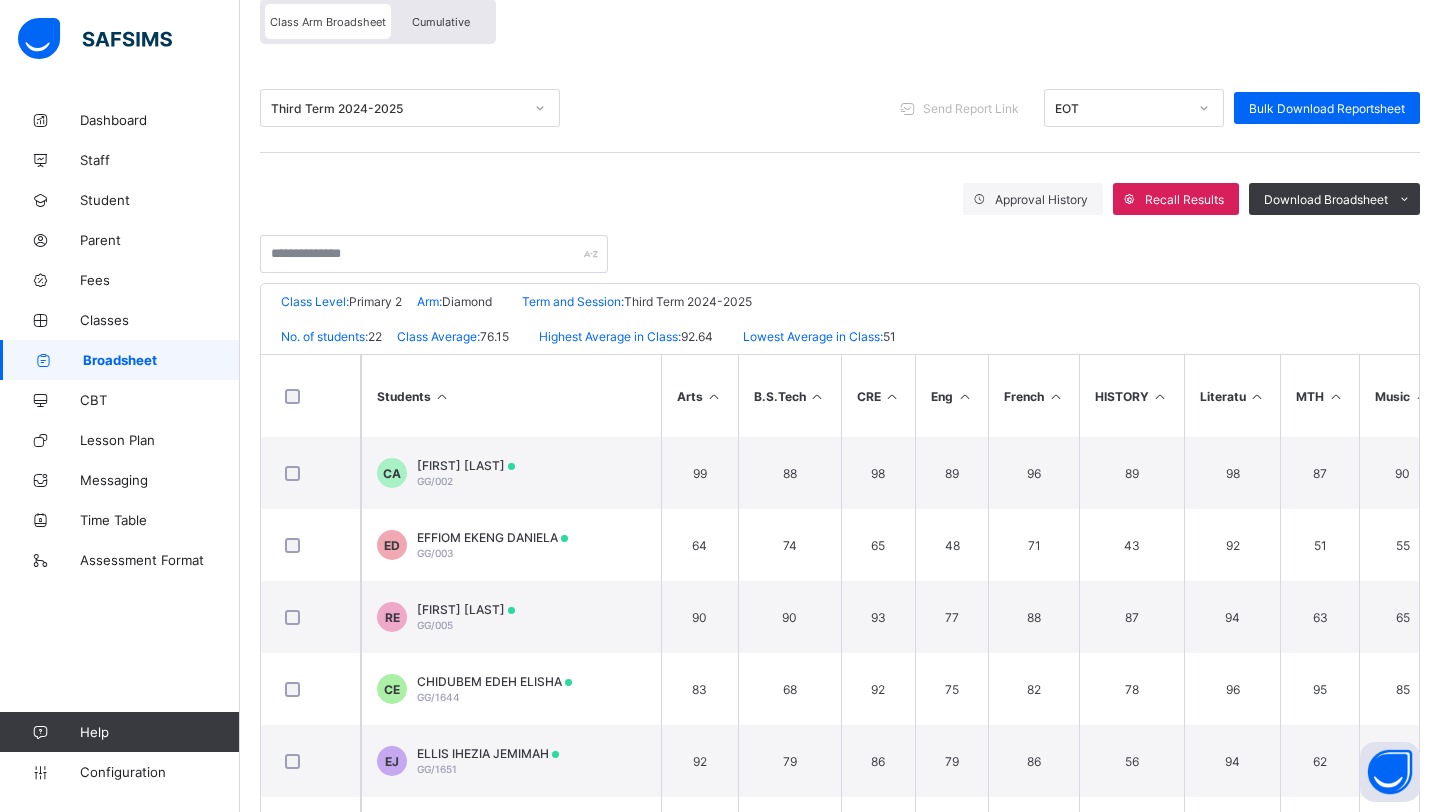 scroll, scrollTop: 267, scrollLeft: 0, axis: vertical 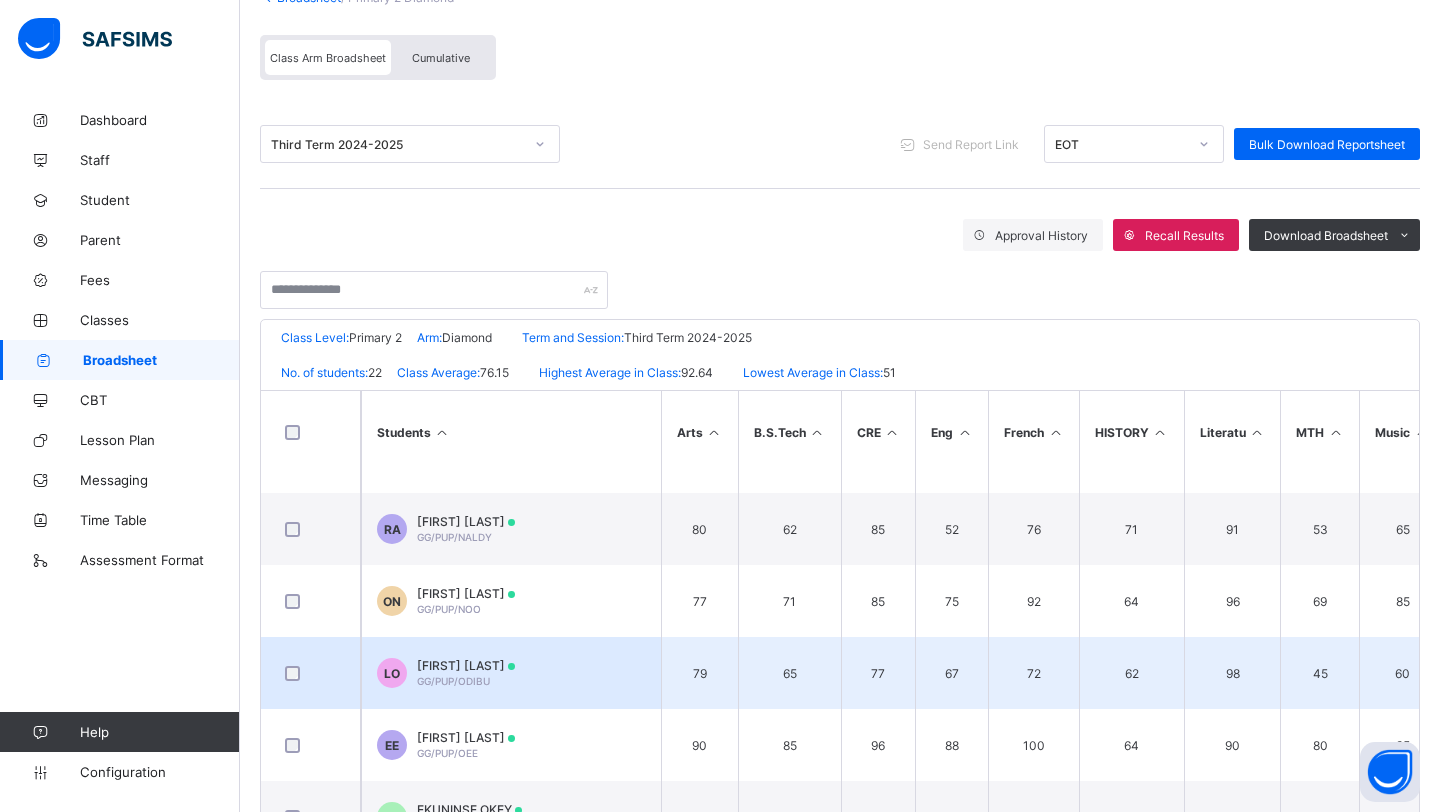click on "[FIRST] [MIDDLE] [LAST]" at bounding box center (466, 665) 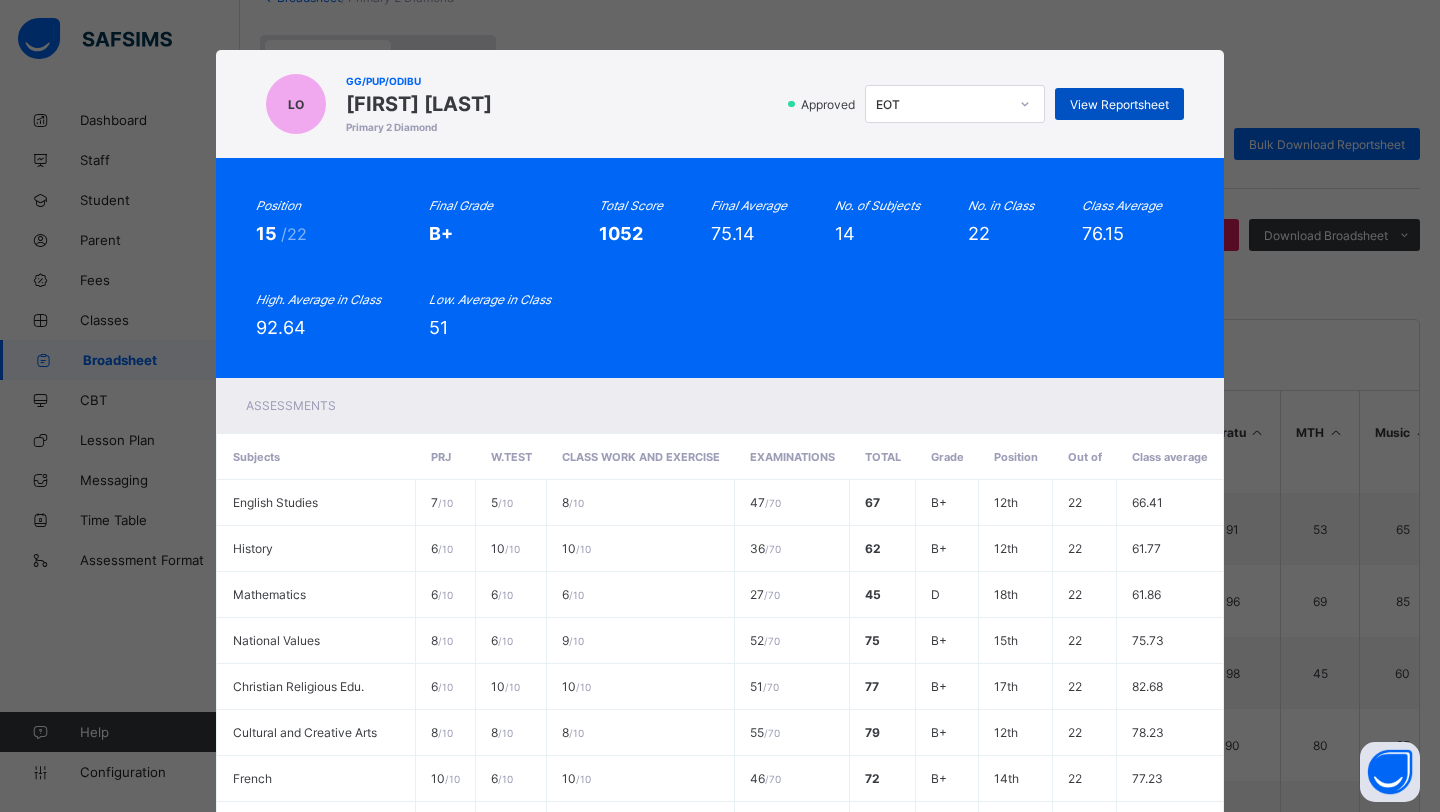click on "View Reportsheet" at bounding box center [1119, 104] 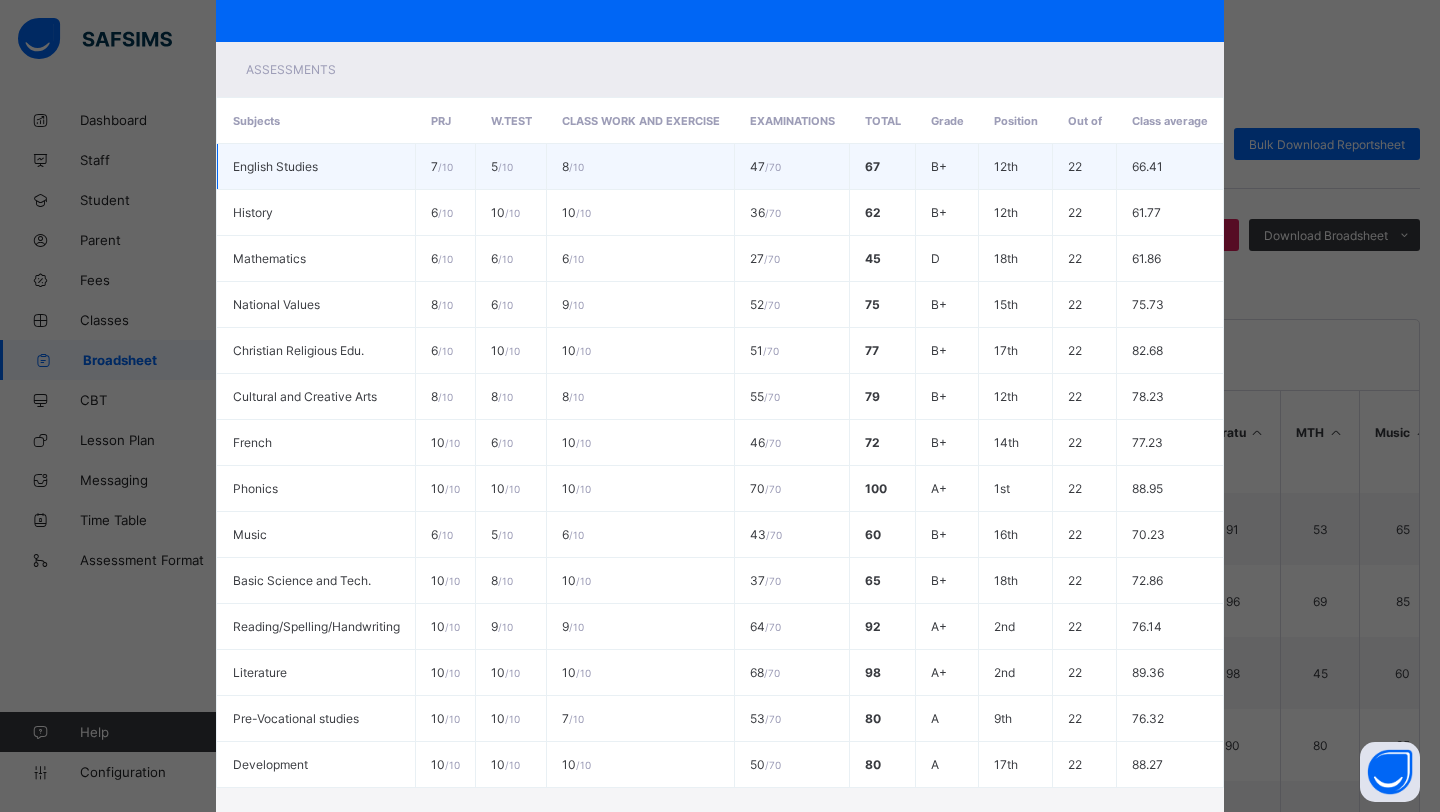 scroll, scrollTop: 500, scrollLeft: 0, axis: vertical 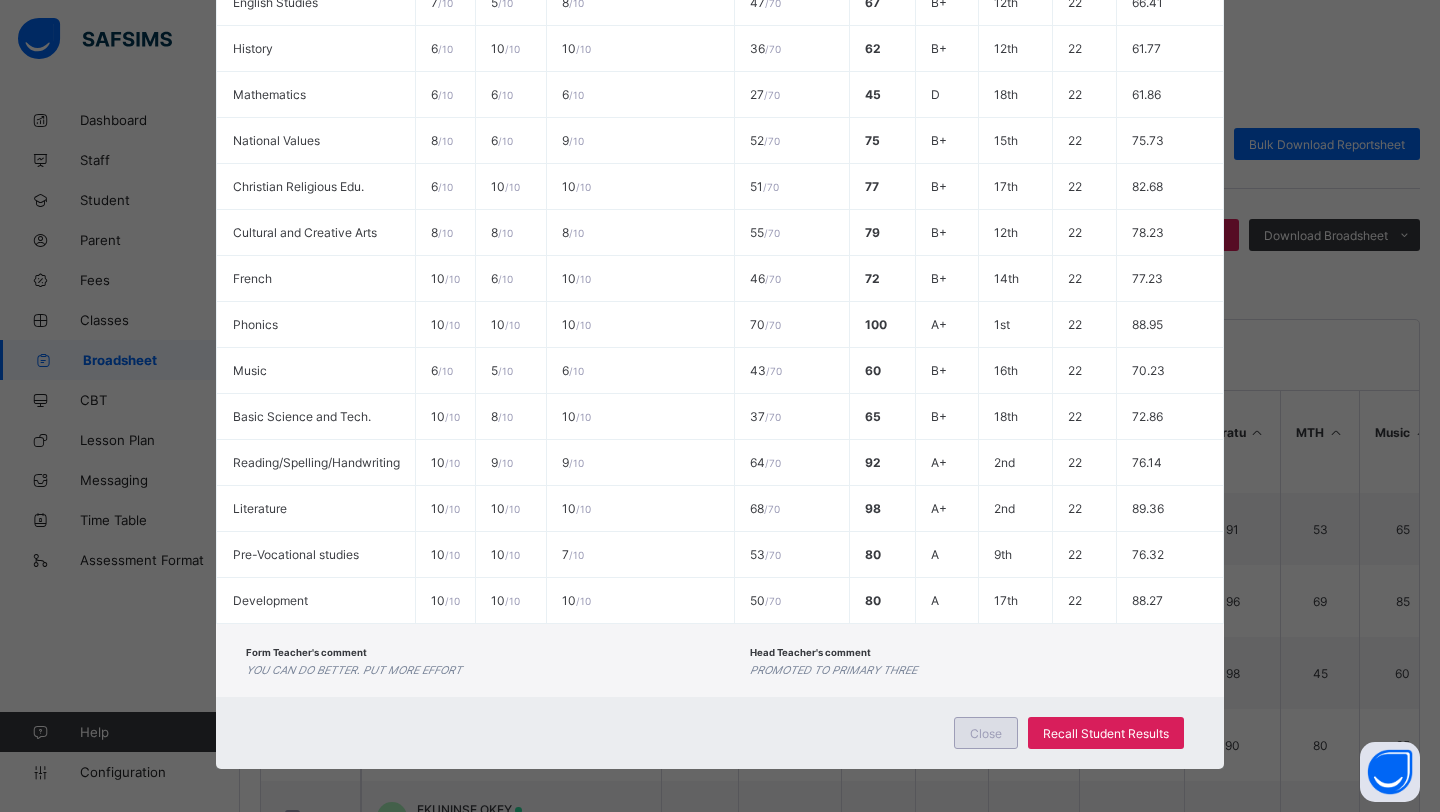 click on "Close" at bounding box center (986, 733) 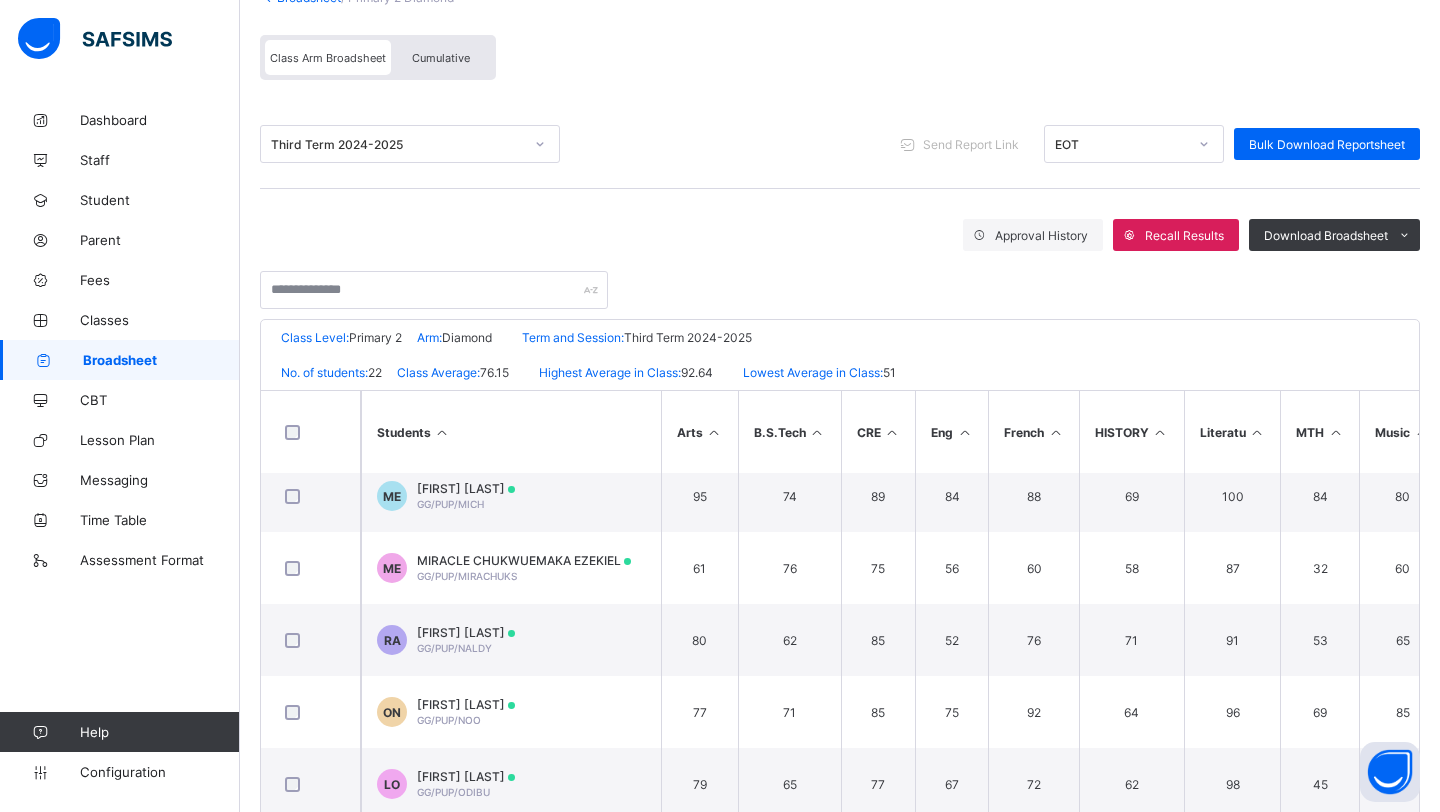 scroll, scrollTop: 723, scrollLeft: 0, axis: vertical 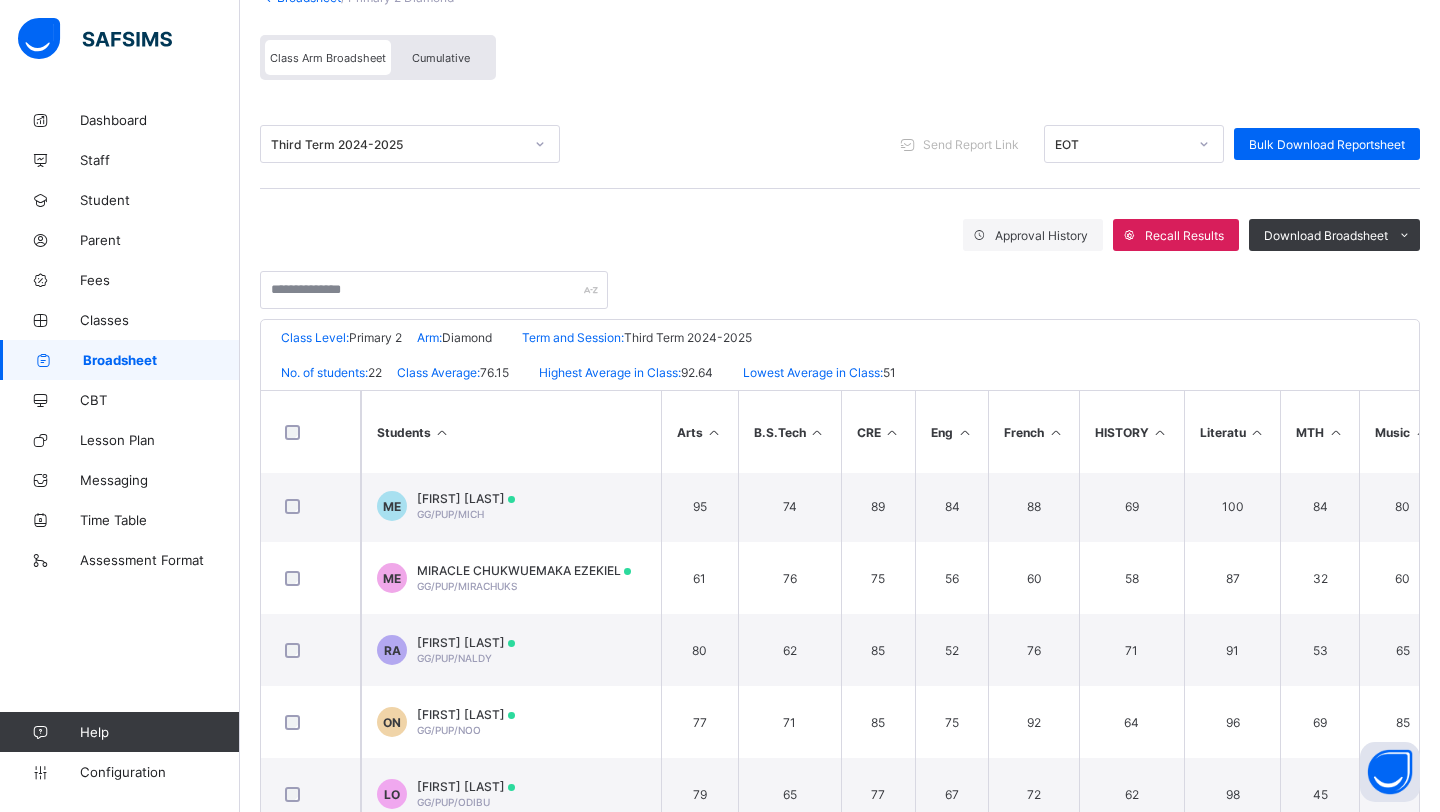 click at bounding box center (540, 144) 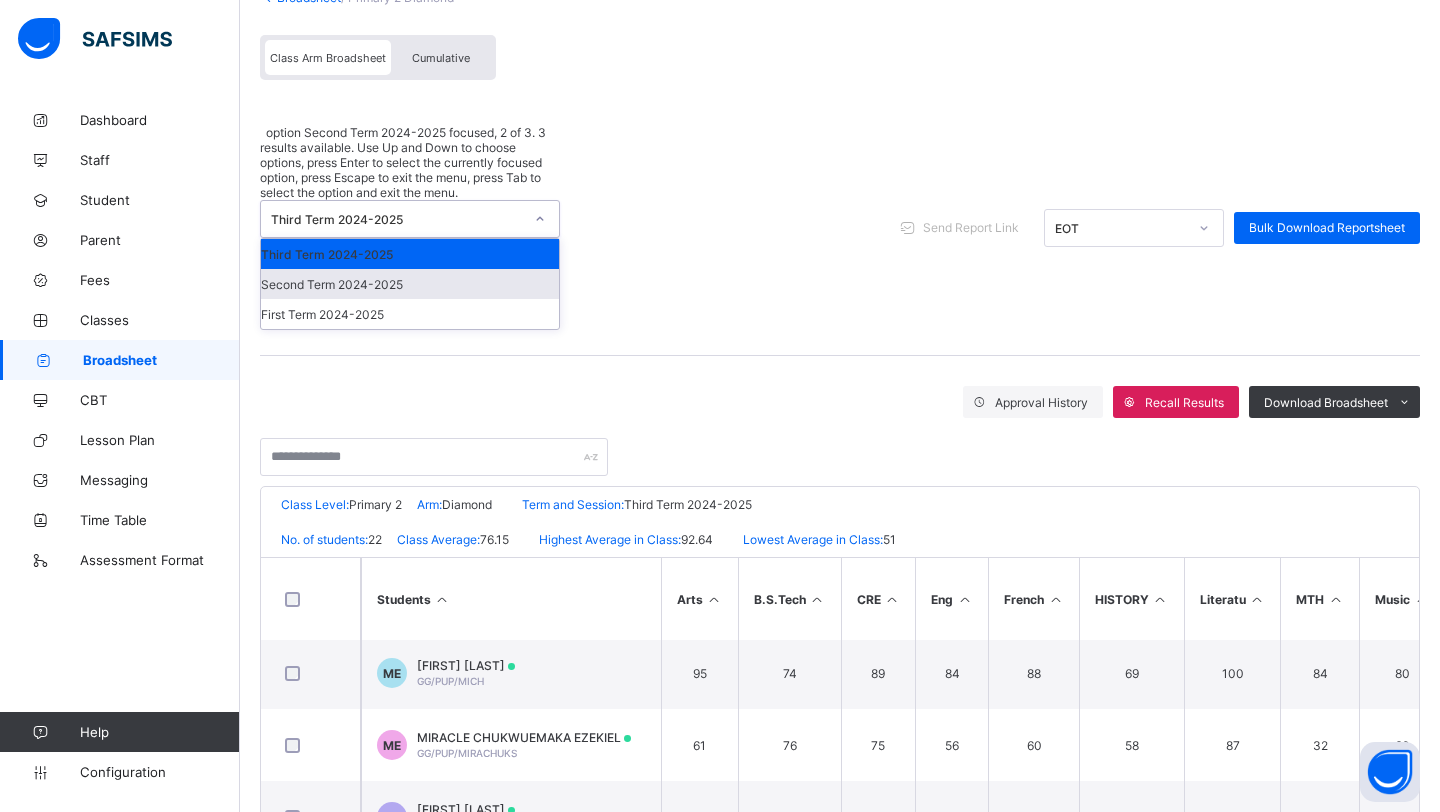 click on "Second Term 2024-2025" at bounding box center [410, 284] 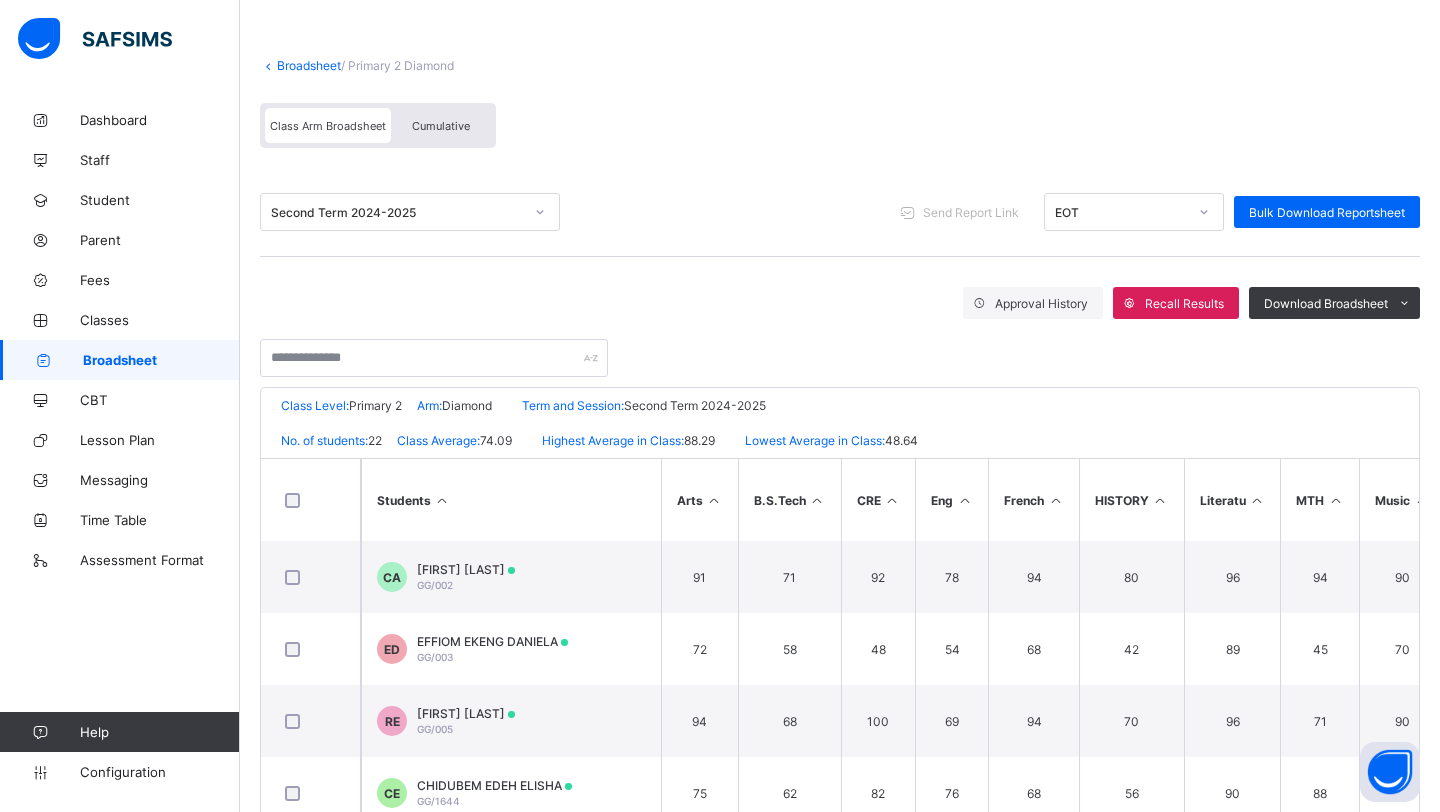 scroll, scrollTop: 267, scrollLeft: 0, axis: vertical 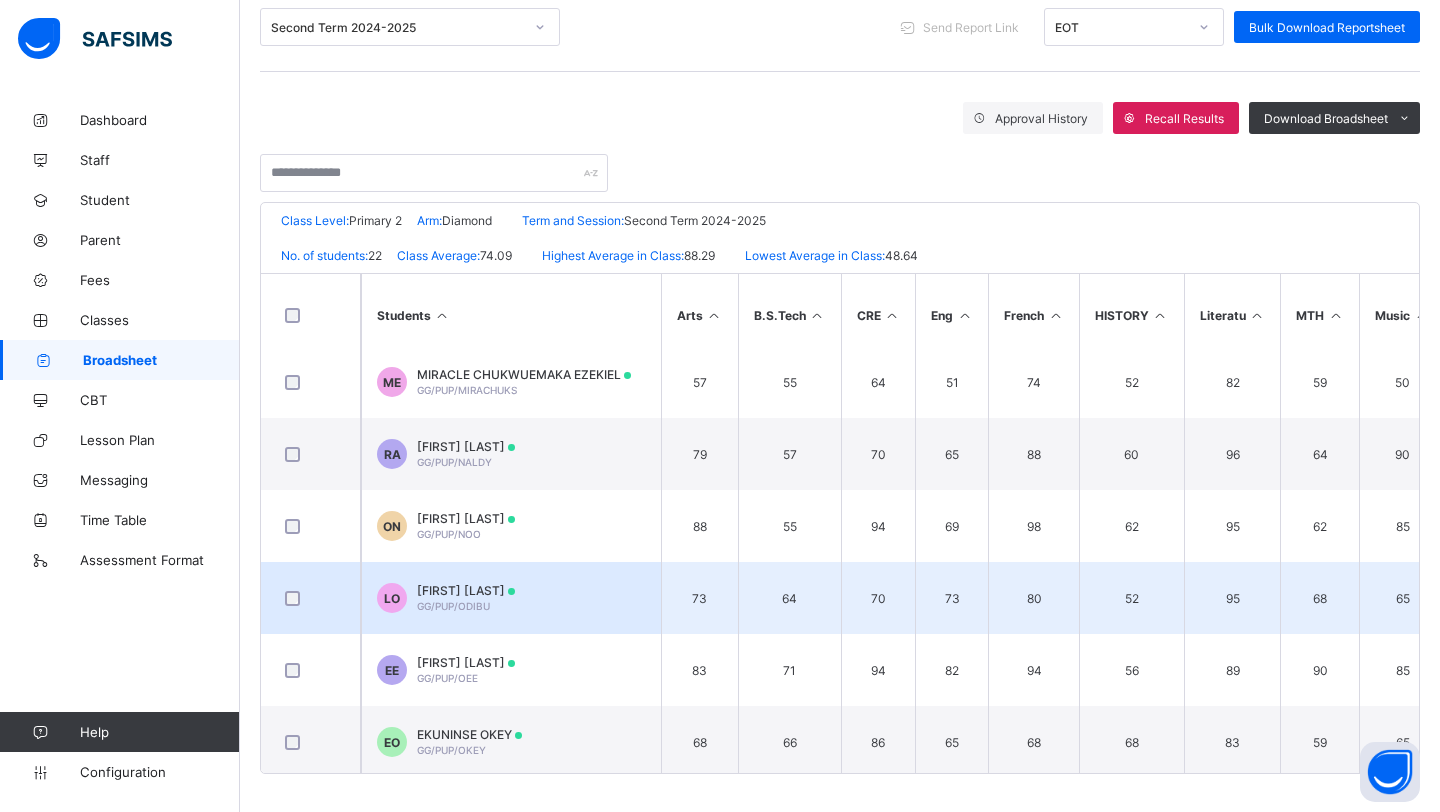click on "[FIRST] [MIDDLE] [LAST]" at bounding box center (466, 590) 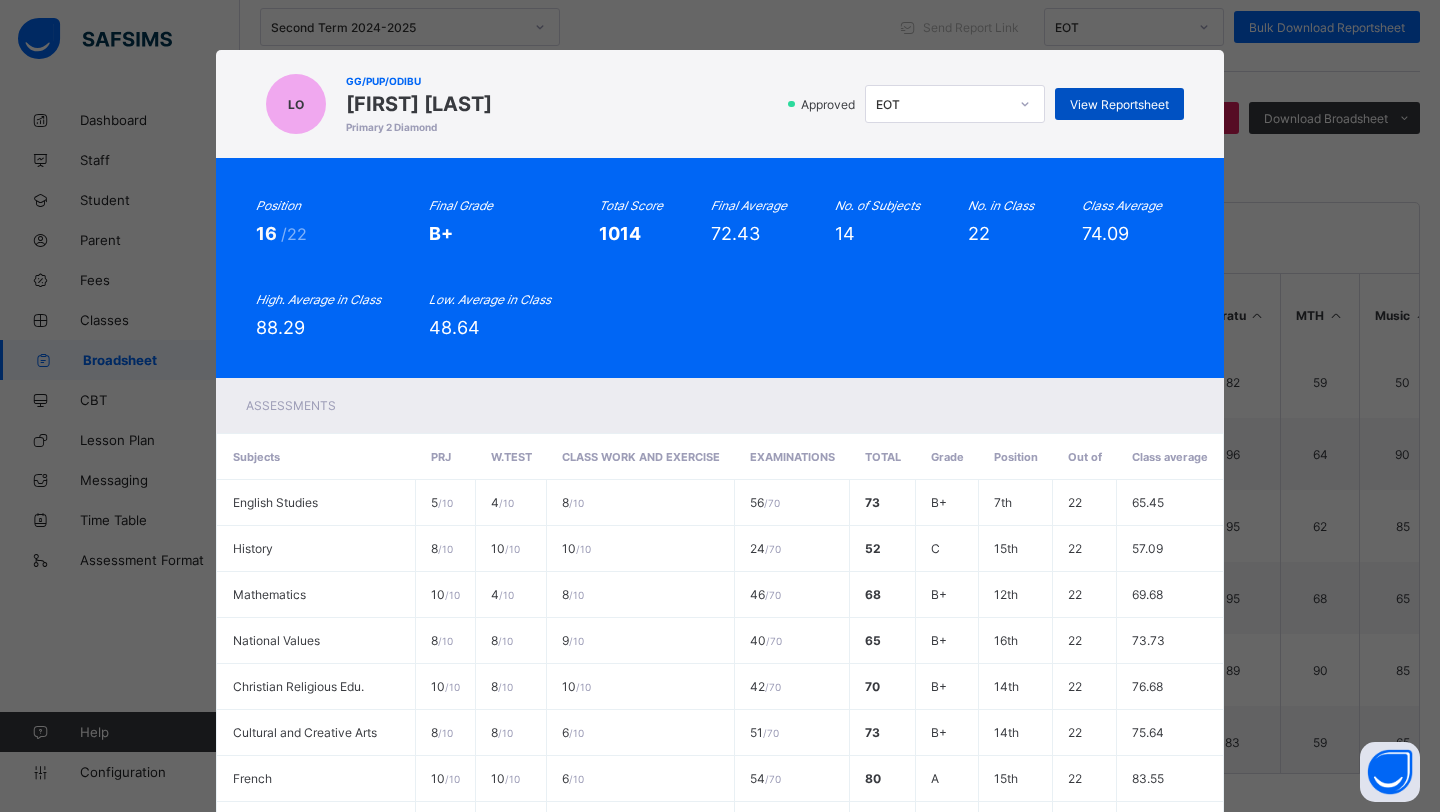 click on "View Reportsheet" at bounding box center [1119, 104] 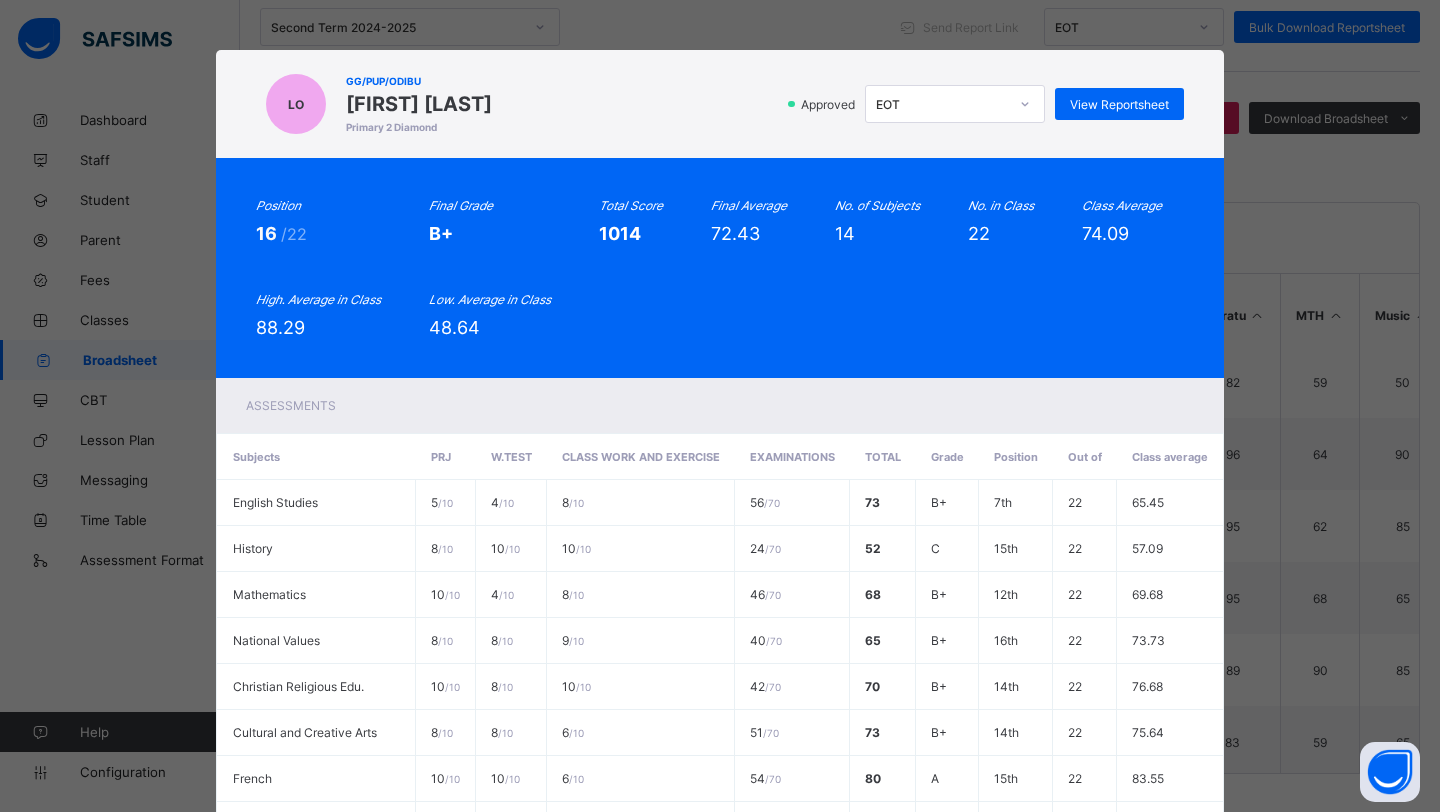 scroll, scrollTop: 500, scrollLeft: 0, axis: vertical 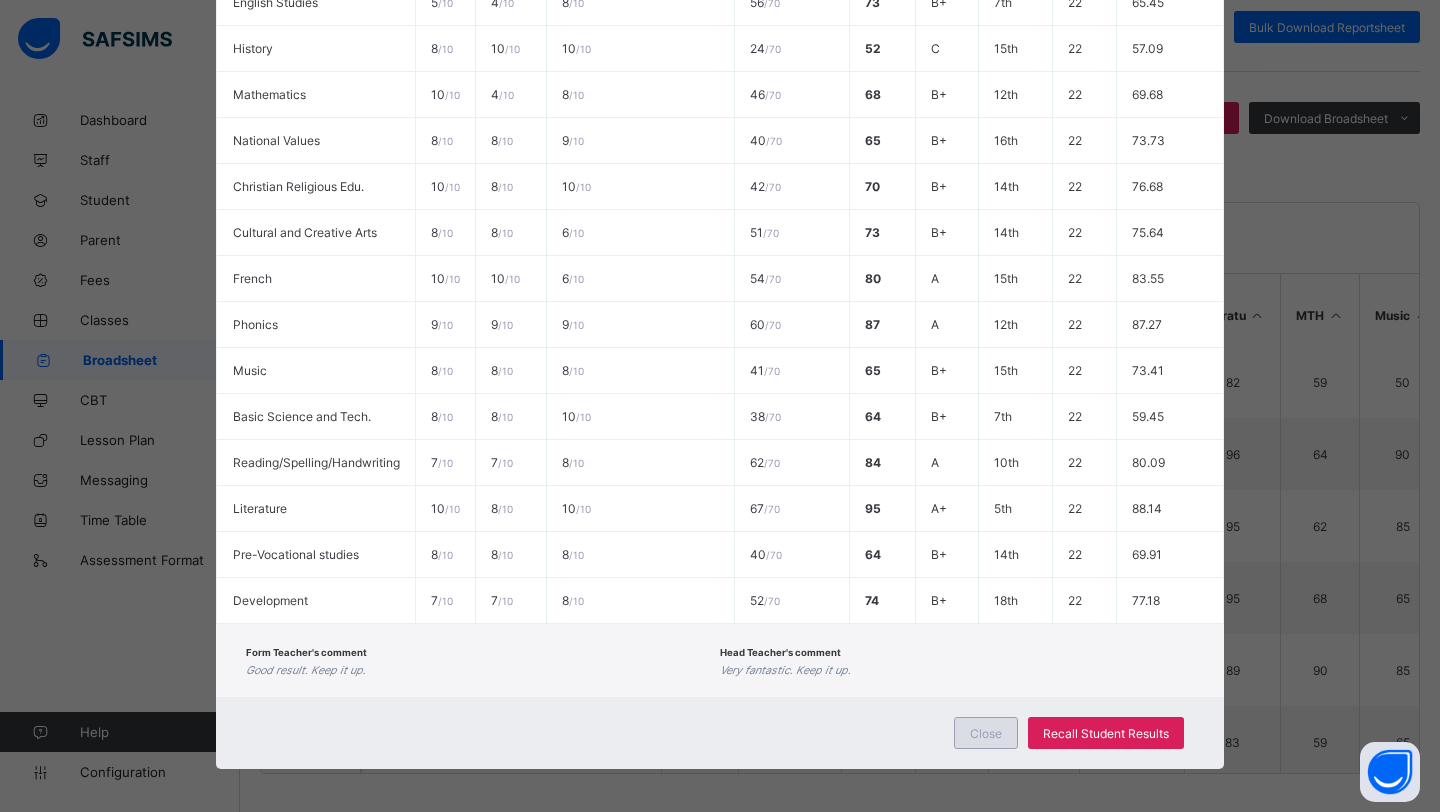 click on "Close" at bounding box center [986, 733] 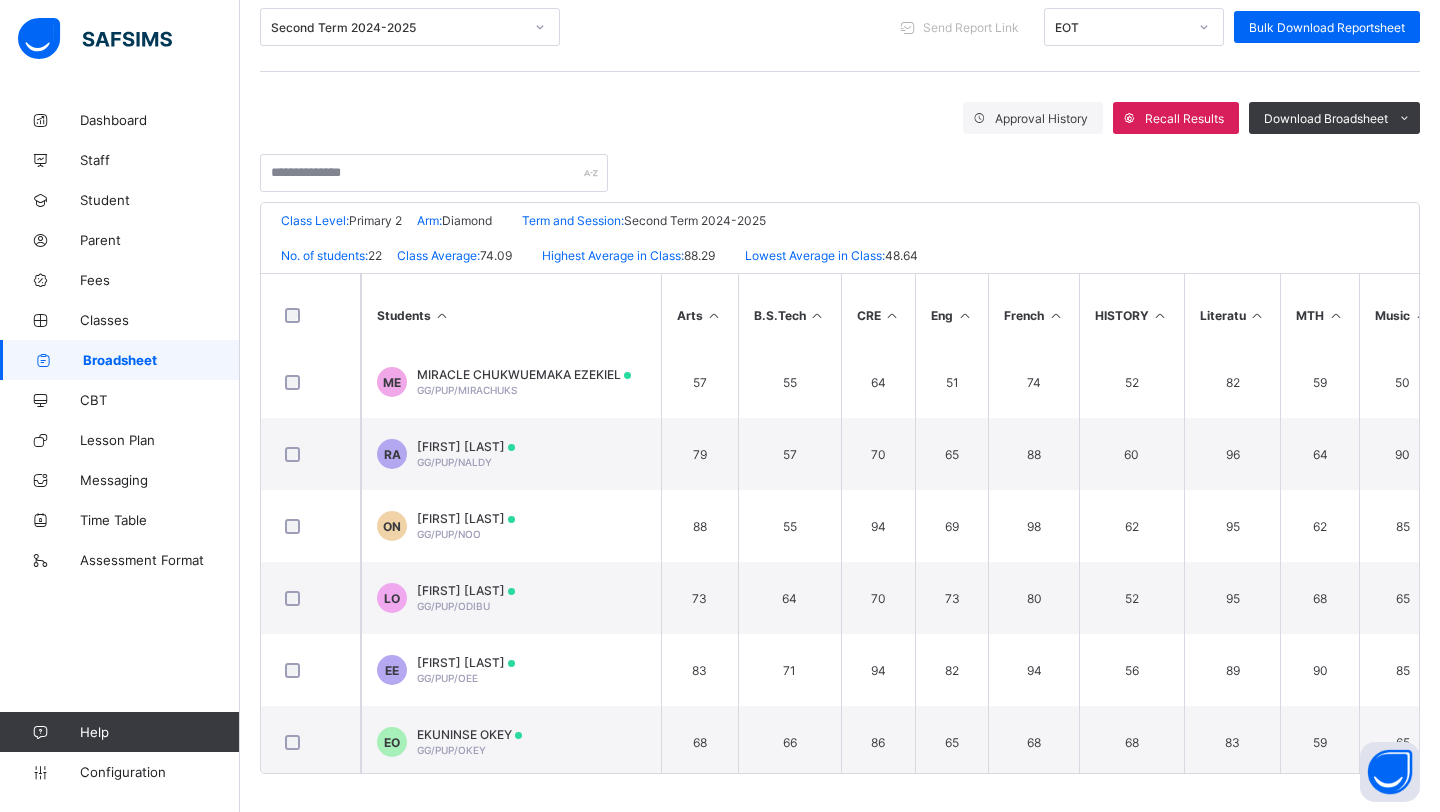 click on "Second Term 2024-2025" at bounding box center (397, 27) 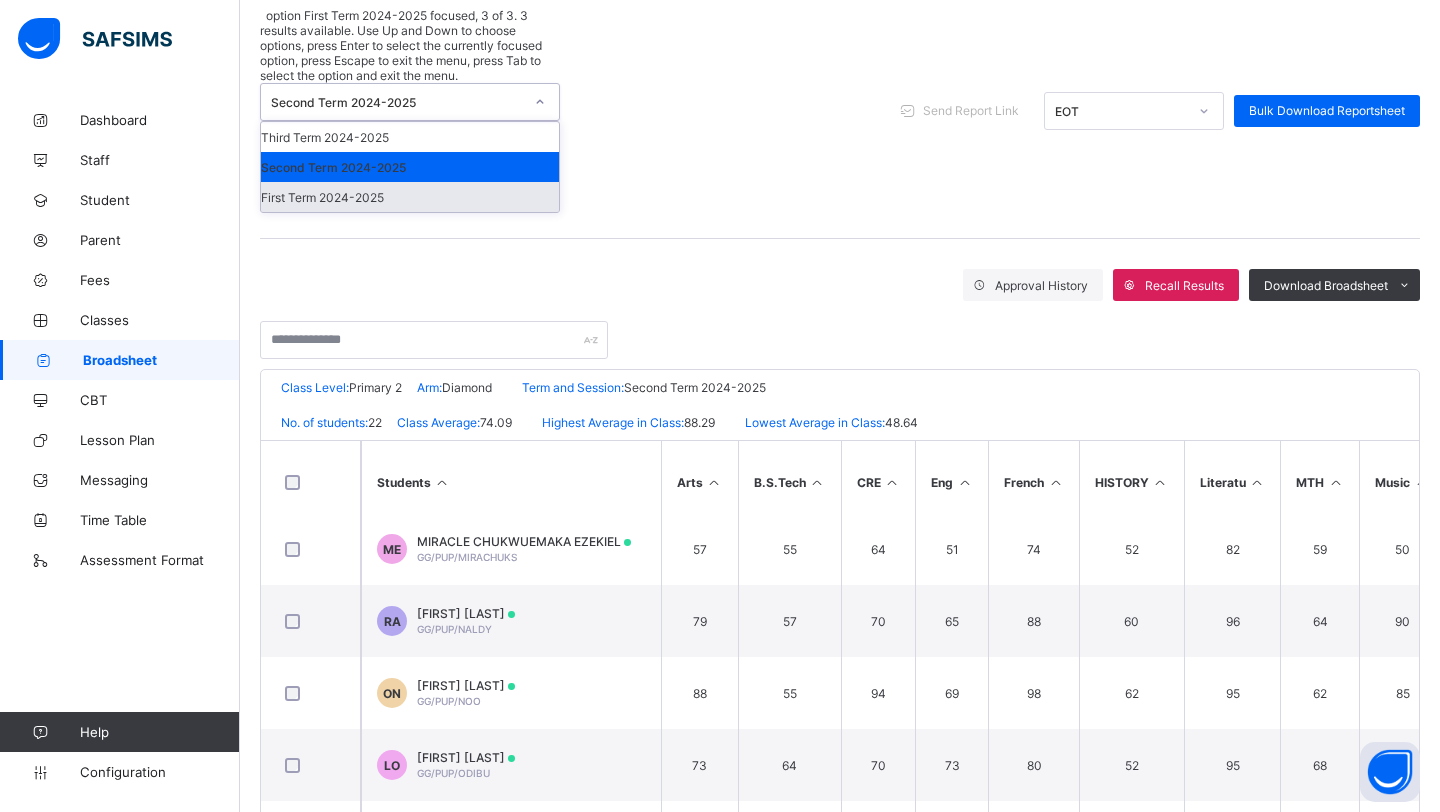 click on "First Term 2024-2025" at bounding box center (410, 197) 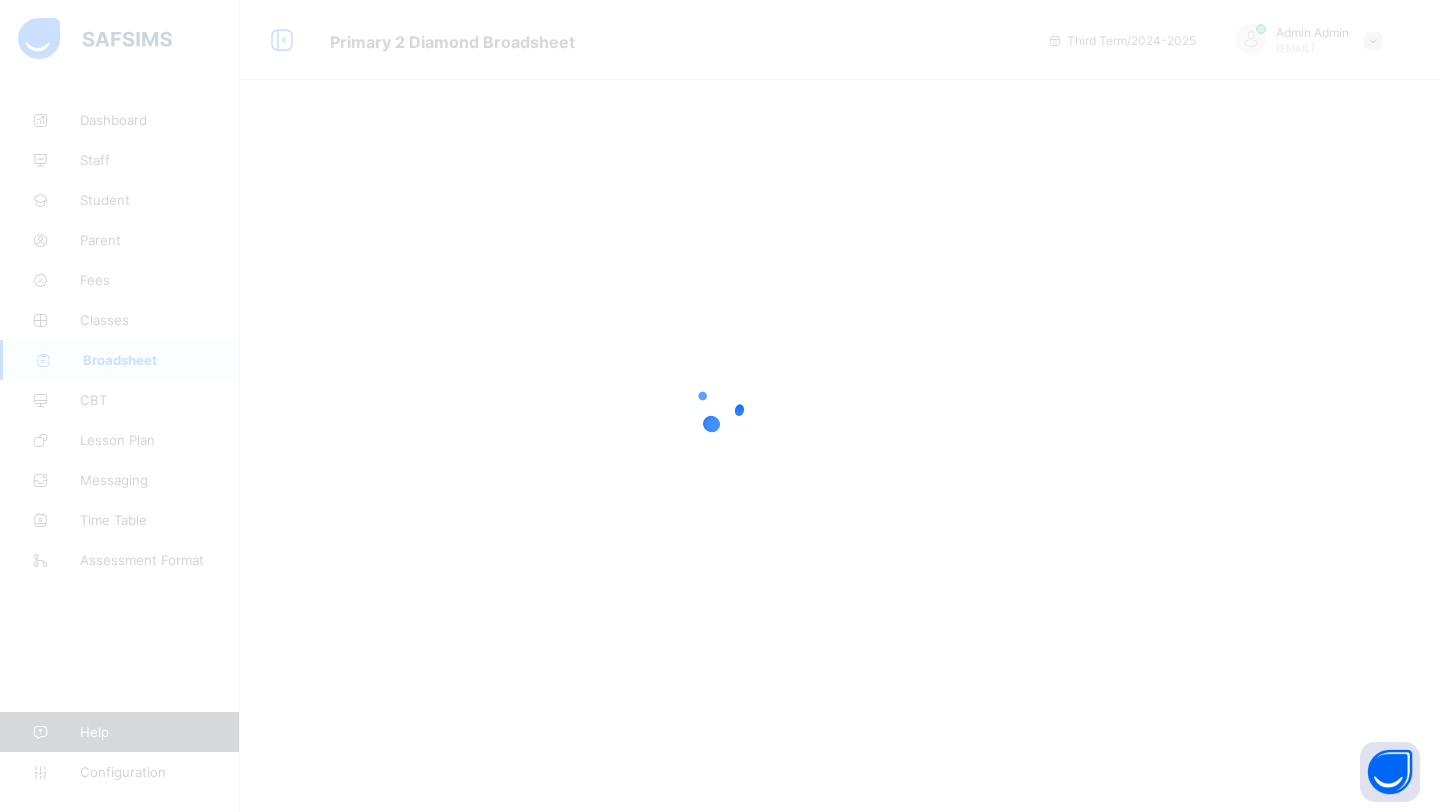 scroll, scrollTop: 0, scrollLeft: 0, axis: both 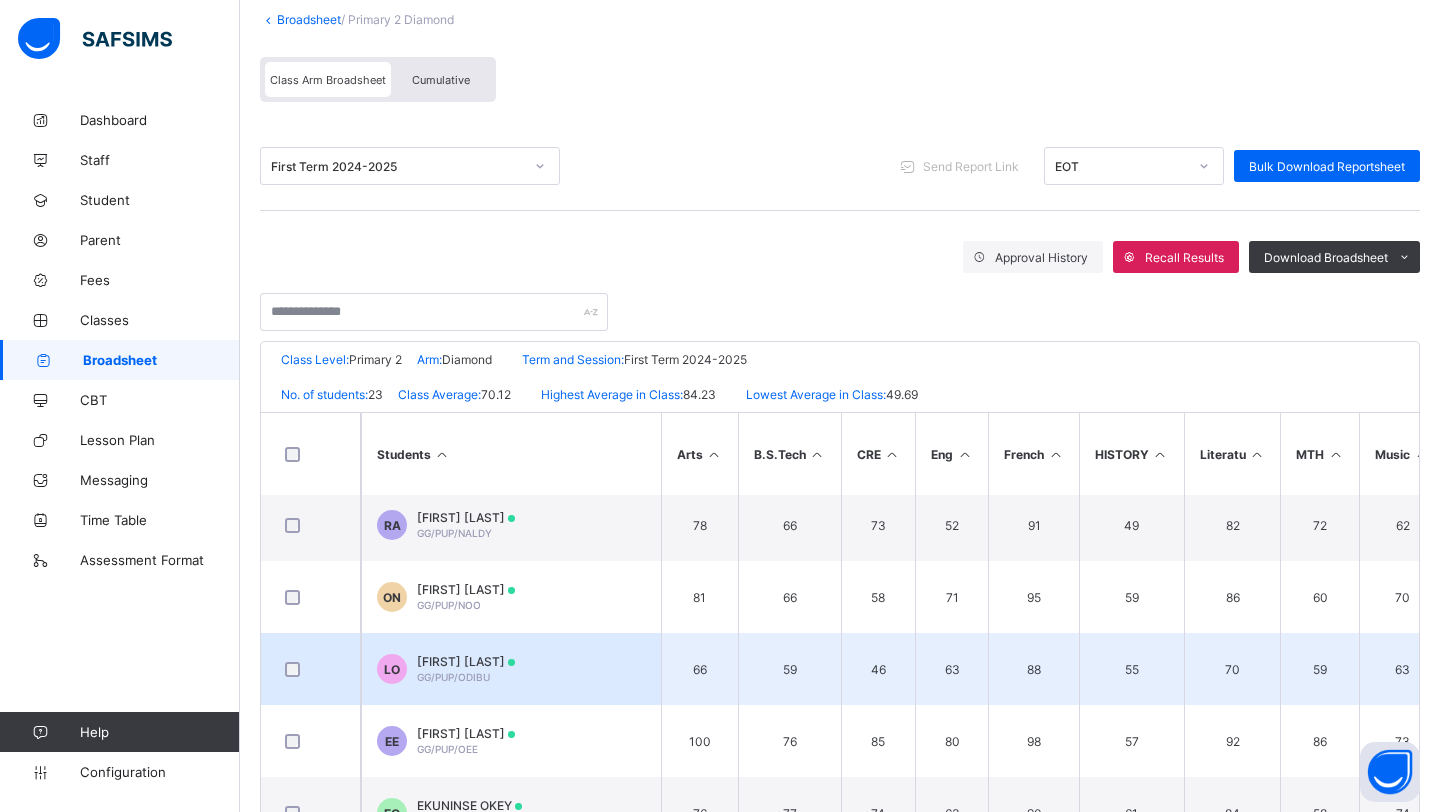 click on "[FIRST] [LAST] [LAST]" at bounding box center (466, 661) 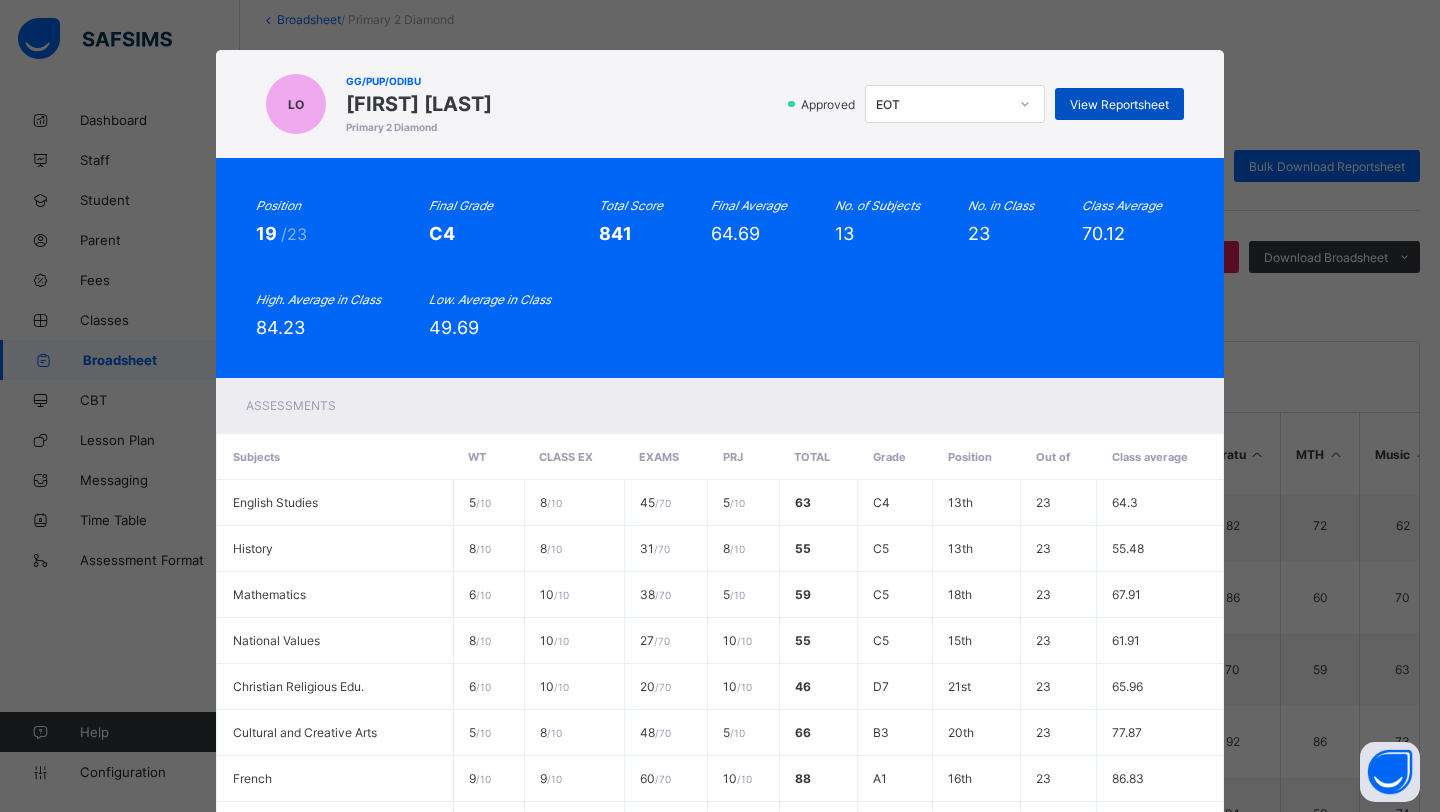 click on "View Reportsheet" at bounding box center [1119, 104] 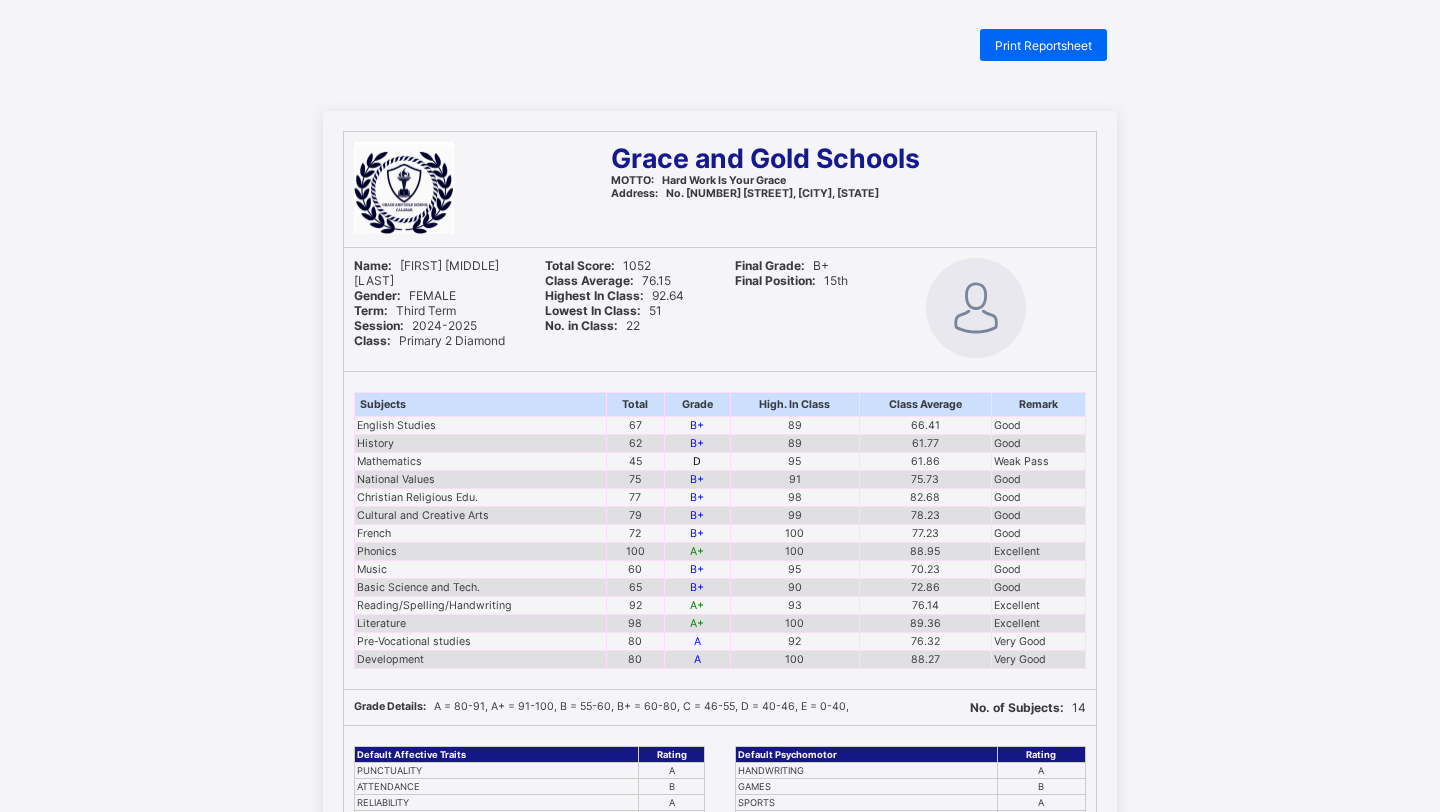 scroll, scrollTop: 23, scrollLeft: 0, axis: vertical 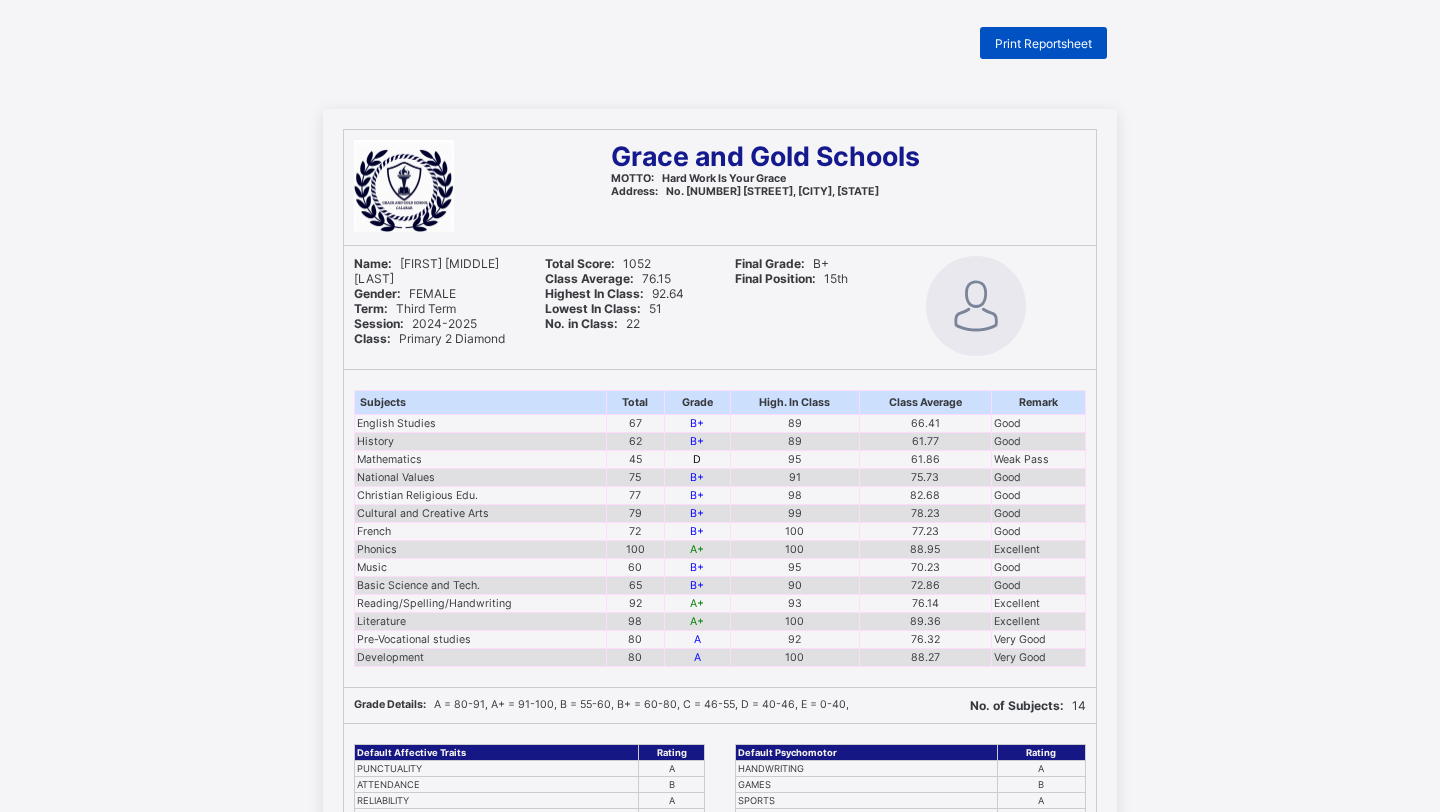 click on "Print Reportsheet" at bounding box center (1043, 43) 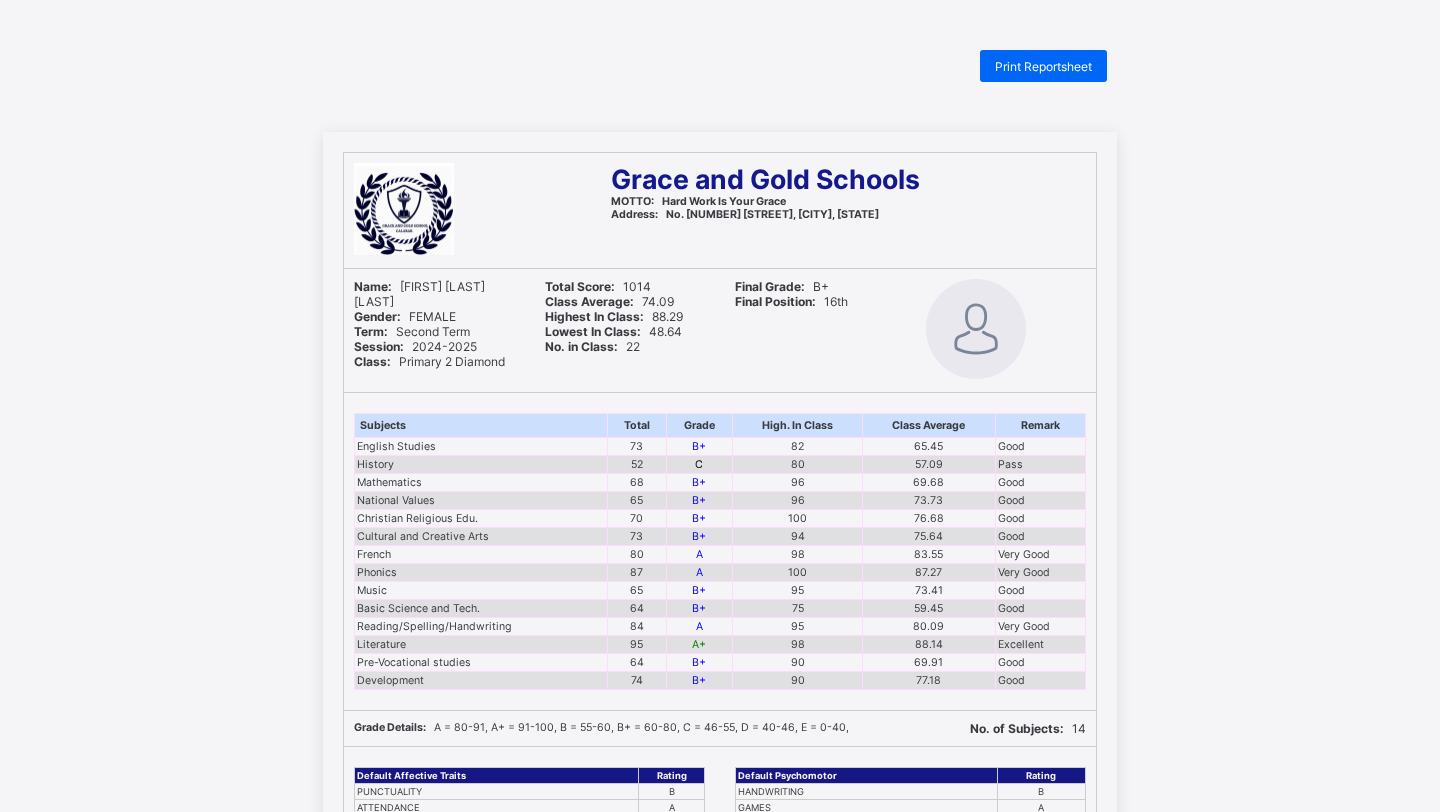 scroll, scrollTop: 0, scrollLeft: 0, axis: both 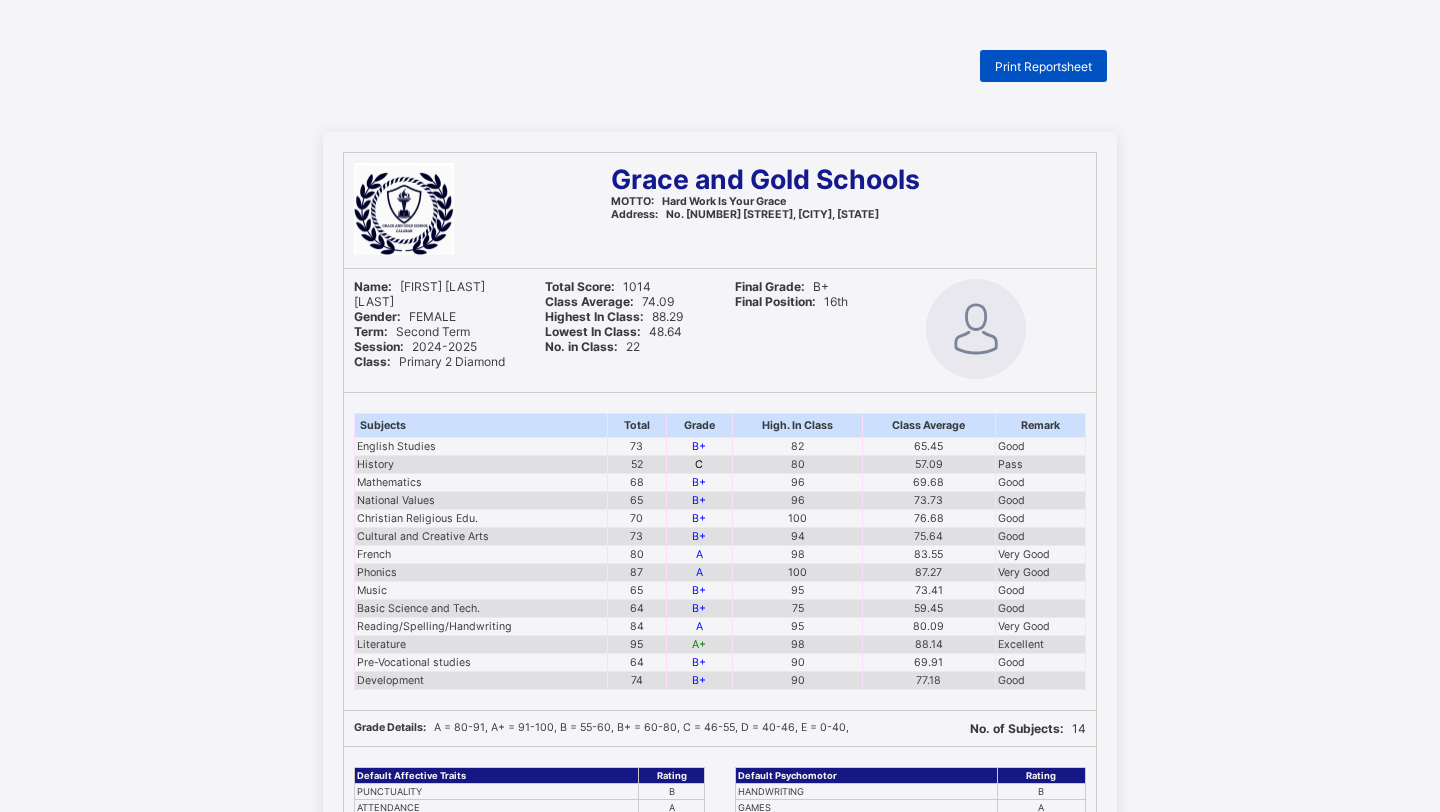 click on "Print Reportsheet" at bounding box center (1043, 66) 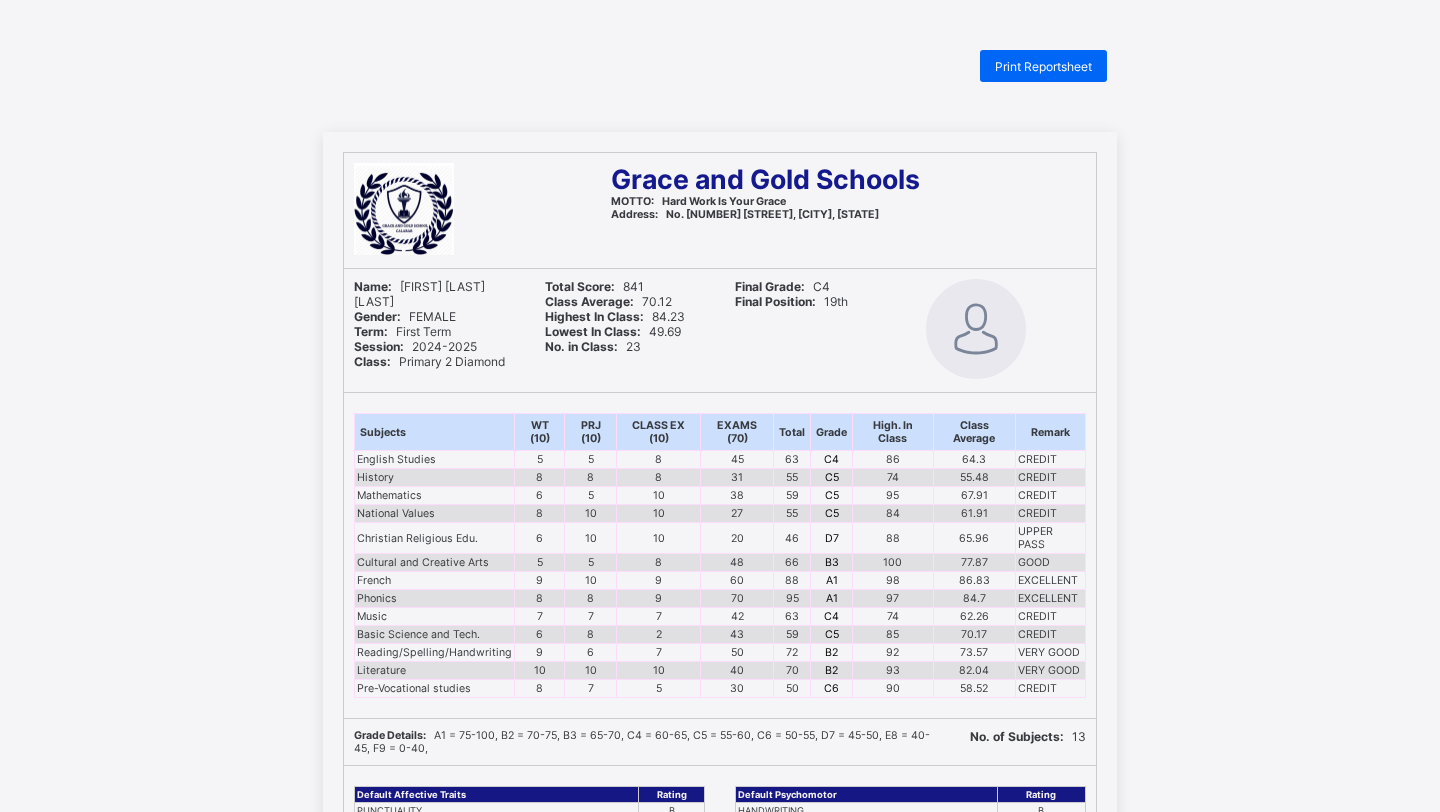 scroll, scrollTop: 0, scrollLeft: 0, axis: both 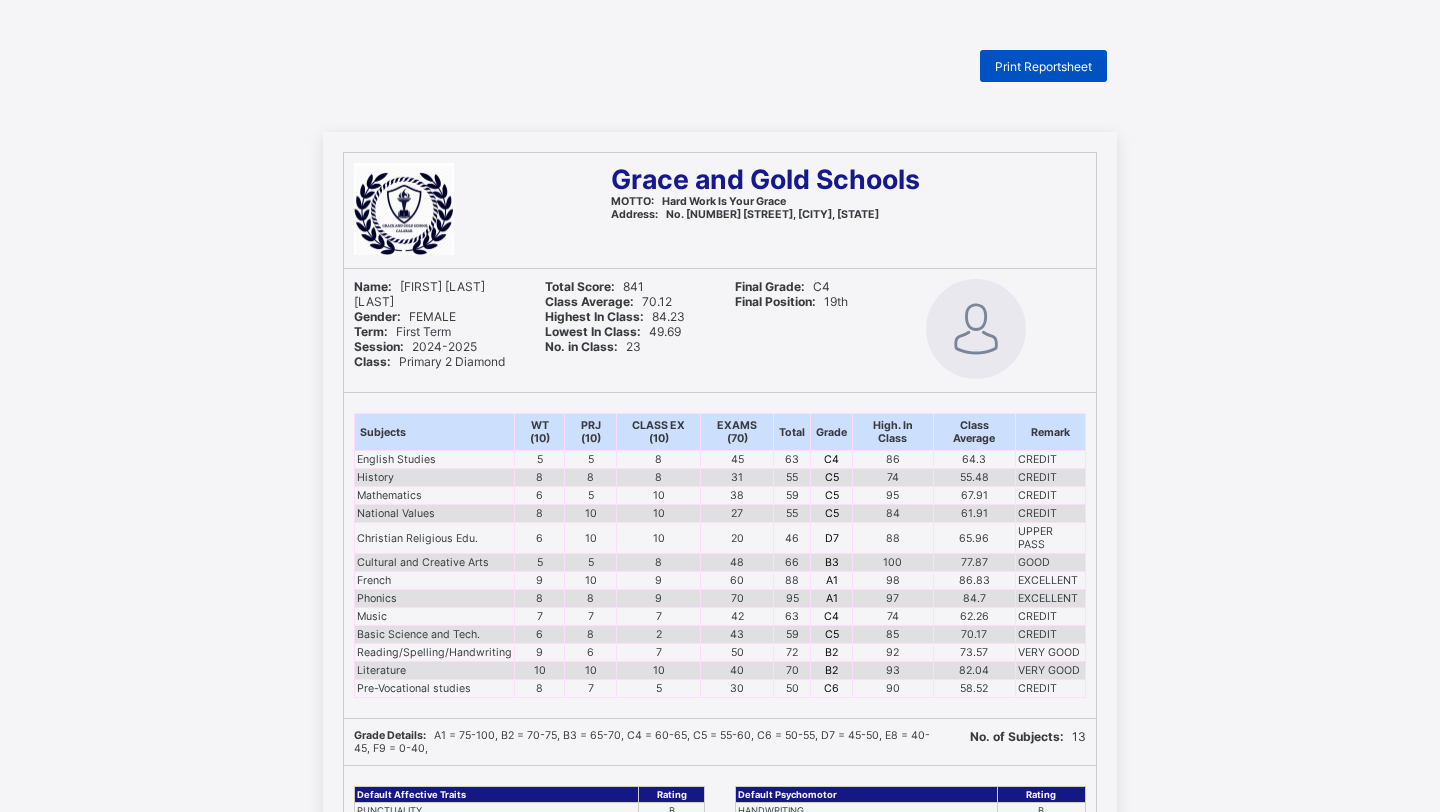 click on "Print Reportsheet" at bounding box center [1043, 66] 